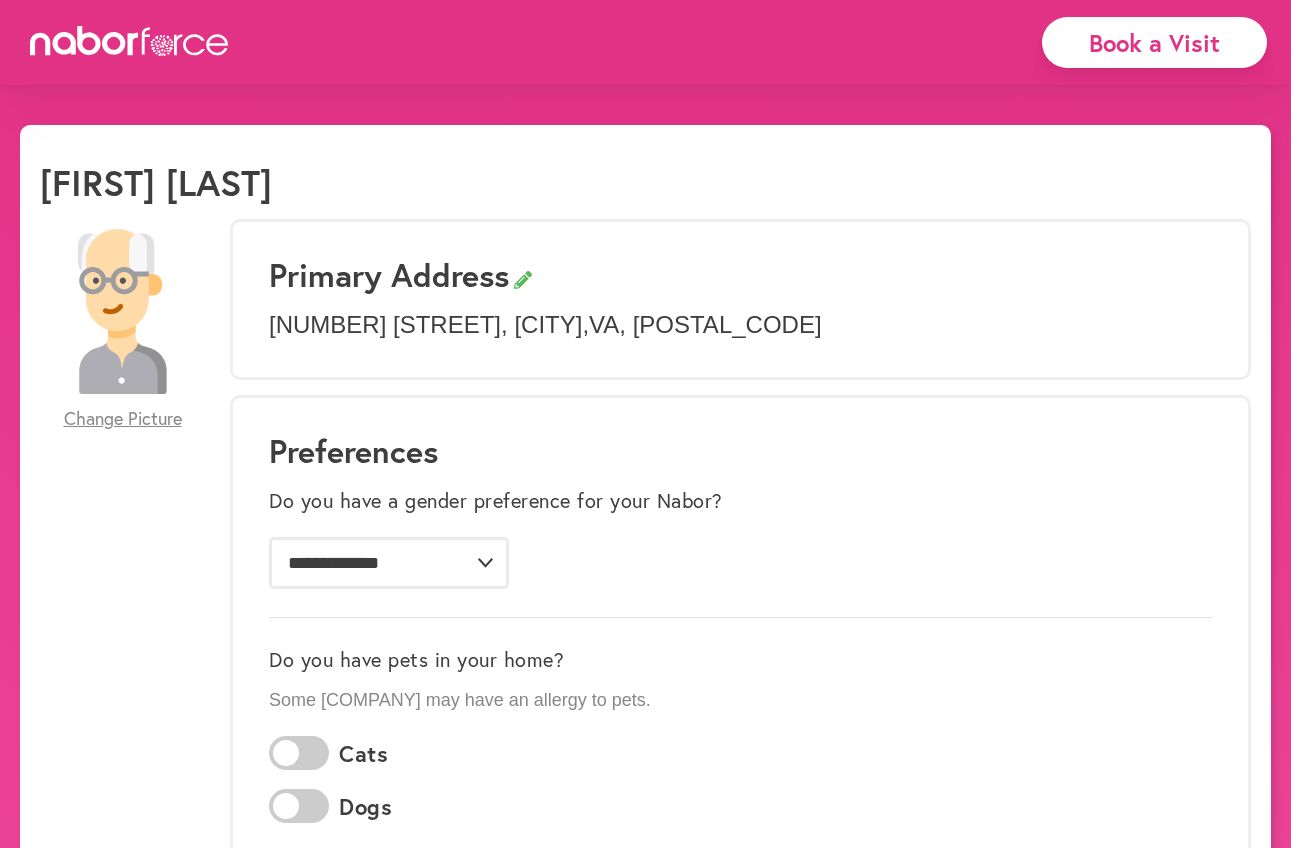 scroll, scrollTop: 0, scrollLeft: 0, axis: both 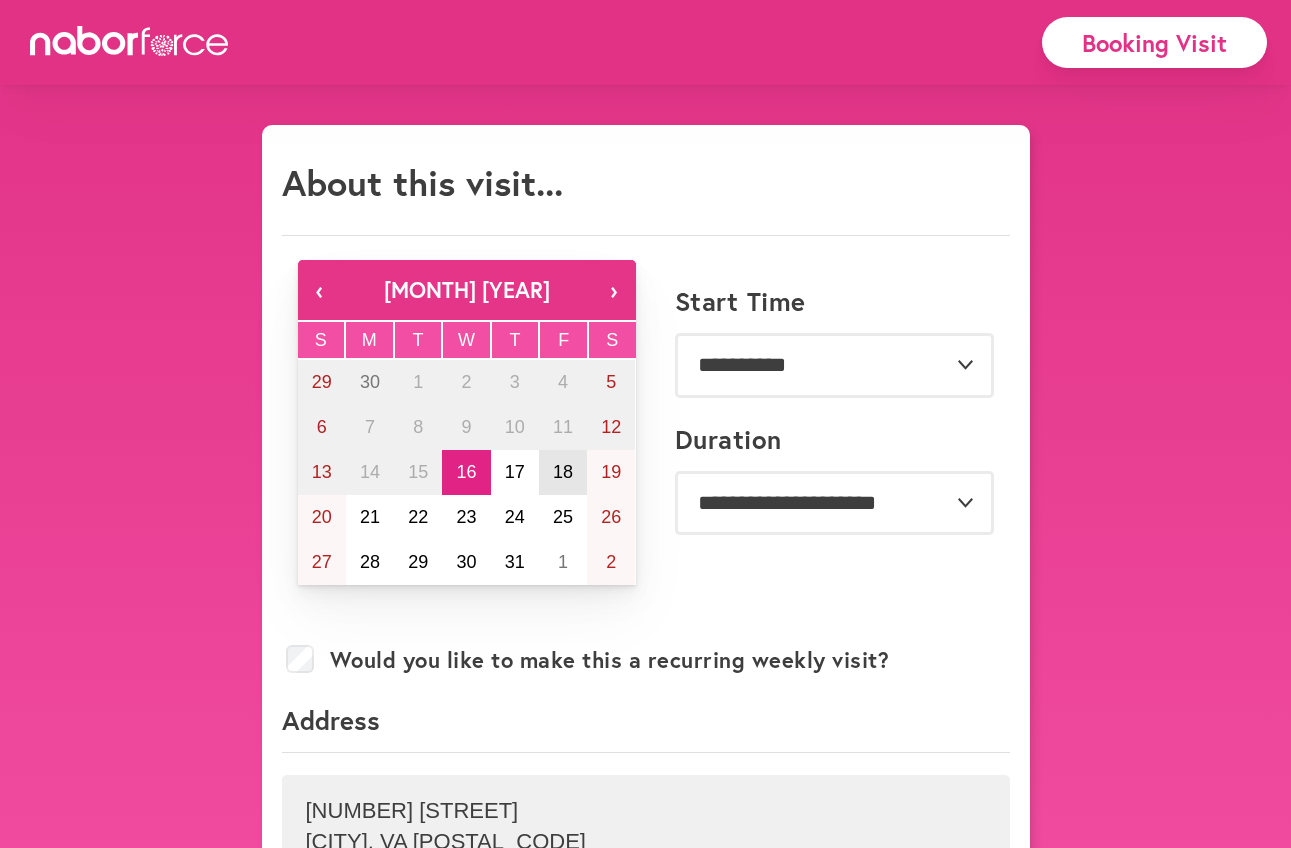 click on "18" at bounding box center (563, 472) 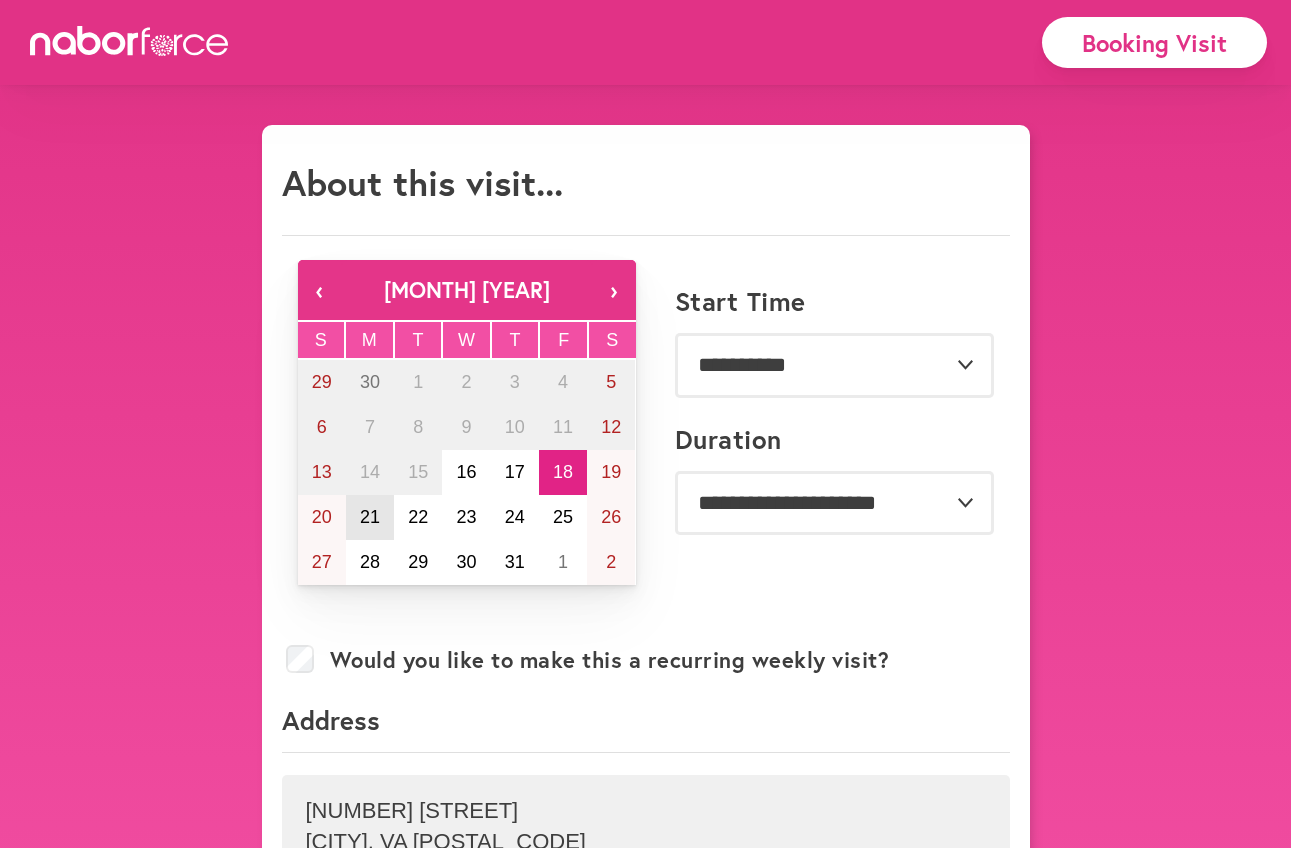 click on "21" at bounding box center [370, 517] 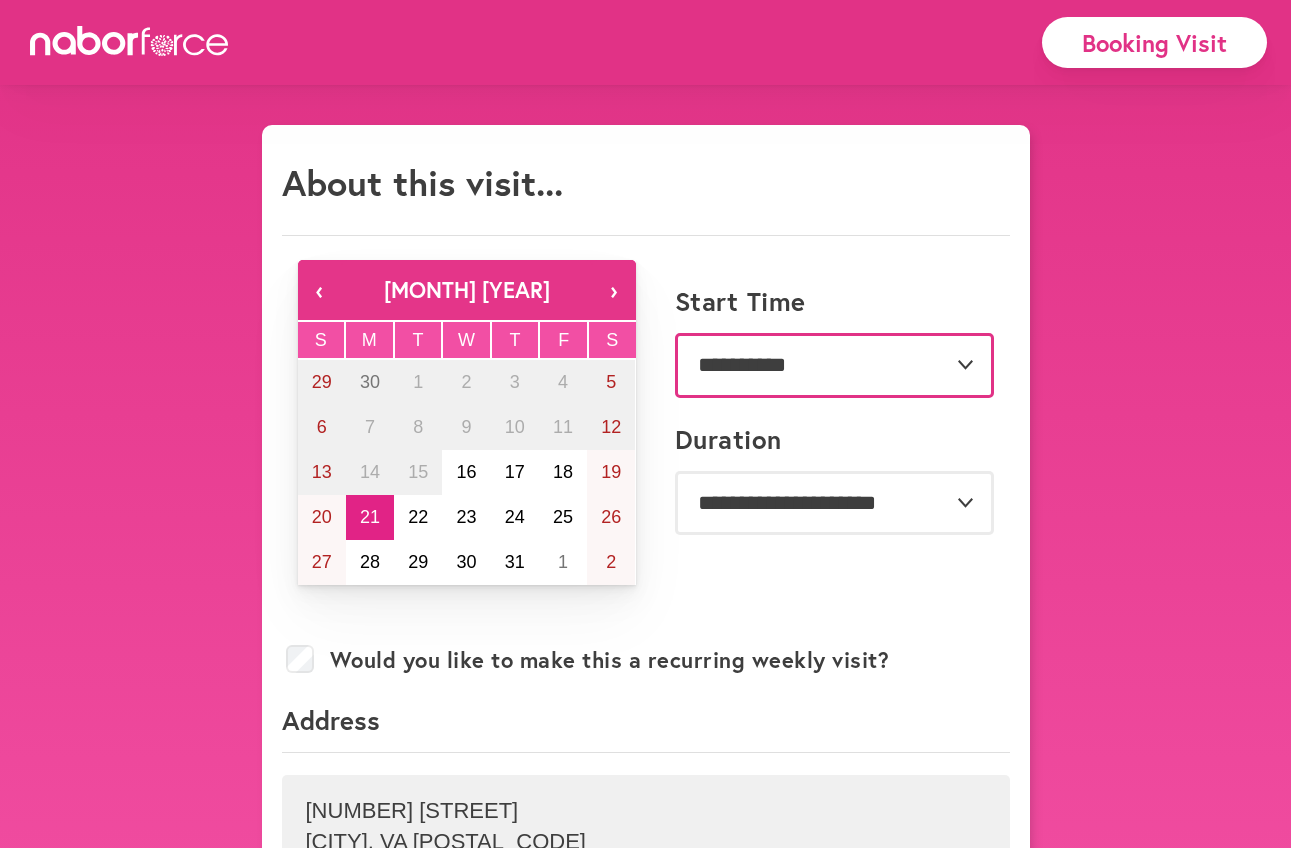 click on "**********" at bounding box center [834, 365] 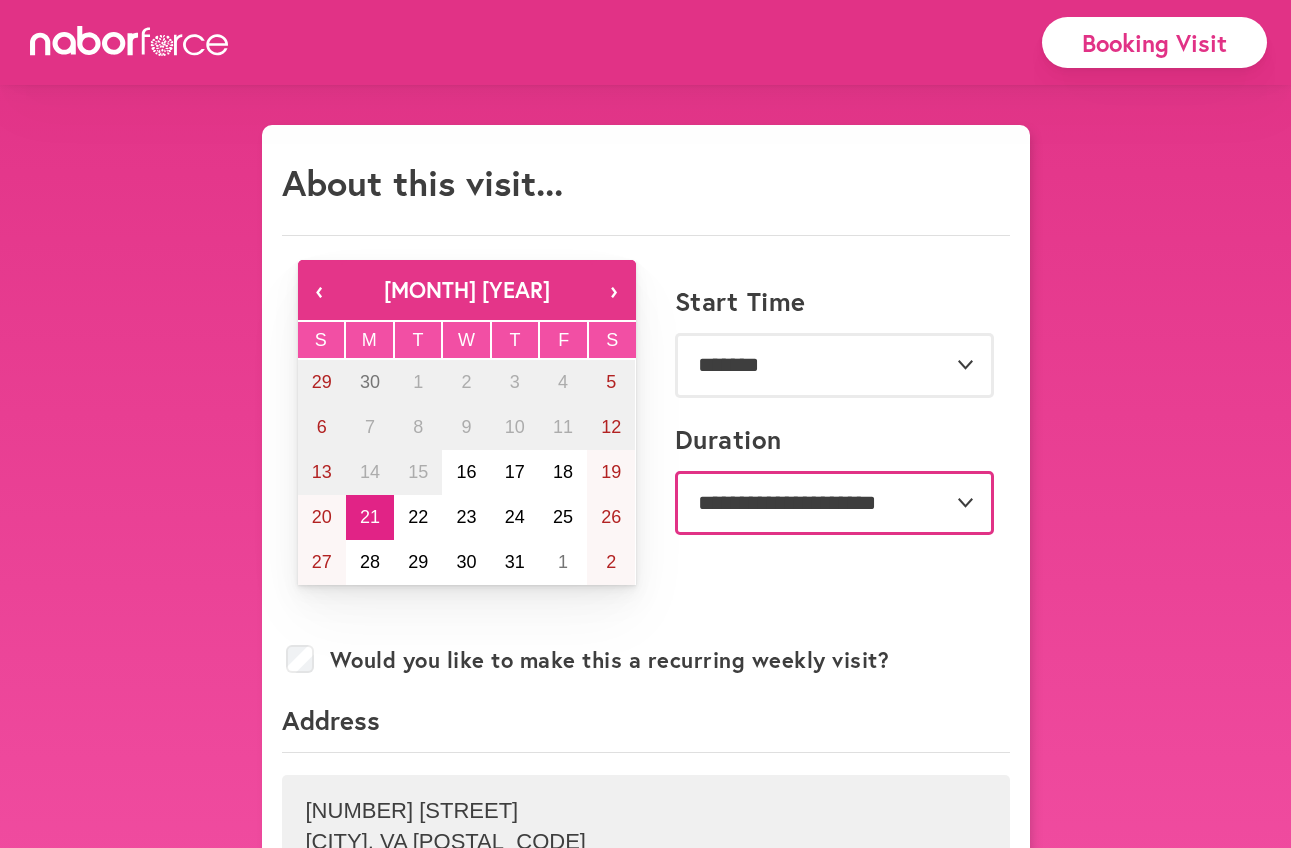click on "**********" at bounding box center (834, 503) 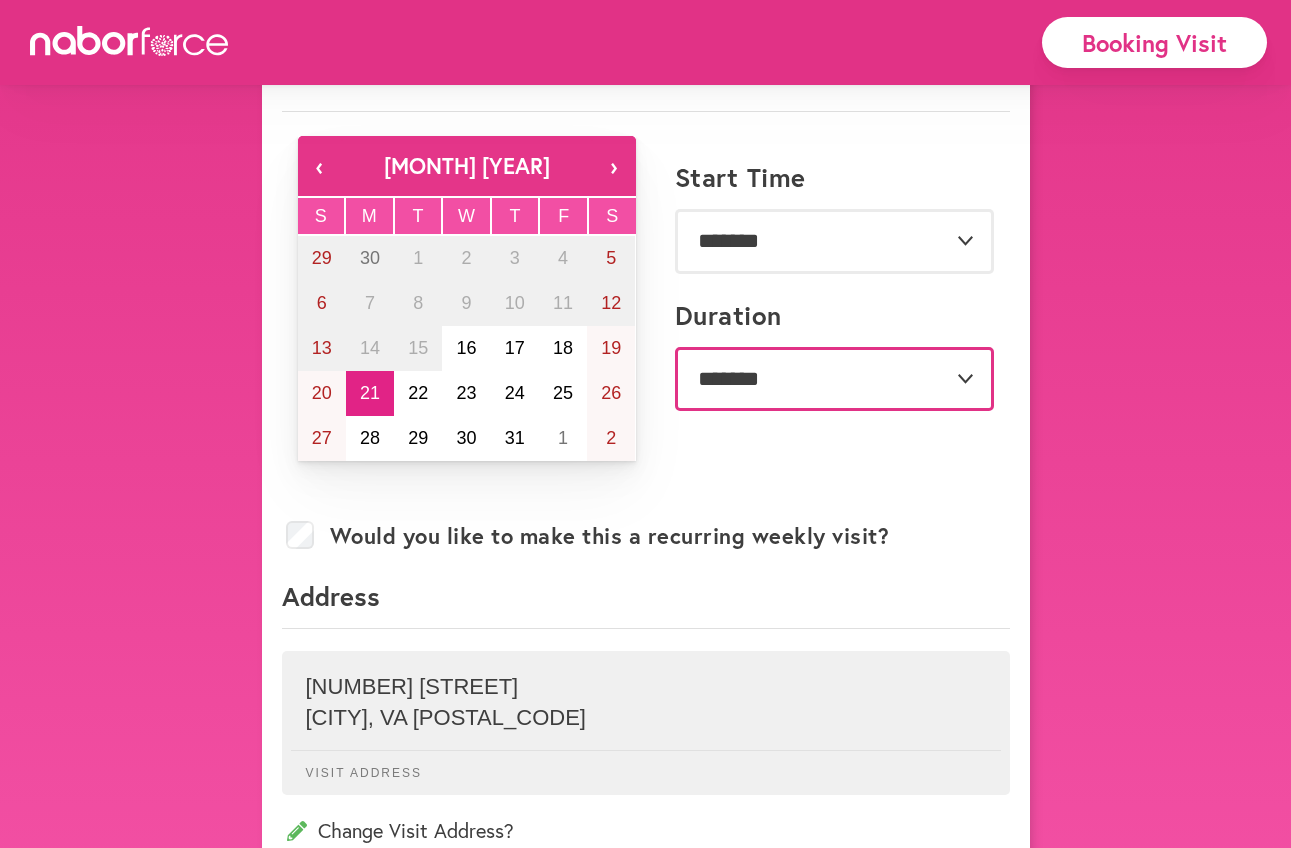 scroll, scrollTop: 170, scrollLeft: 0, axis: vertical 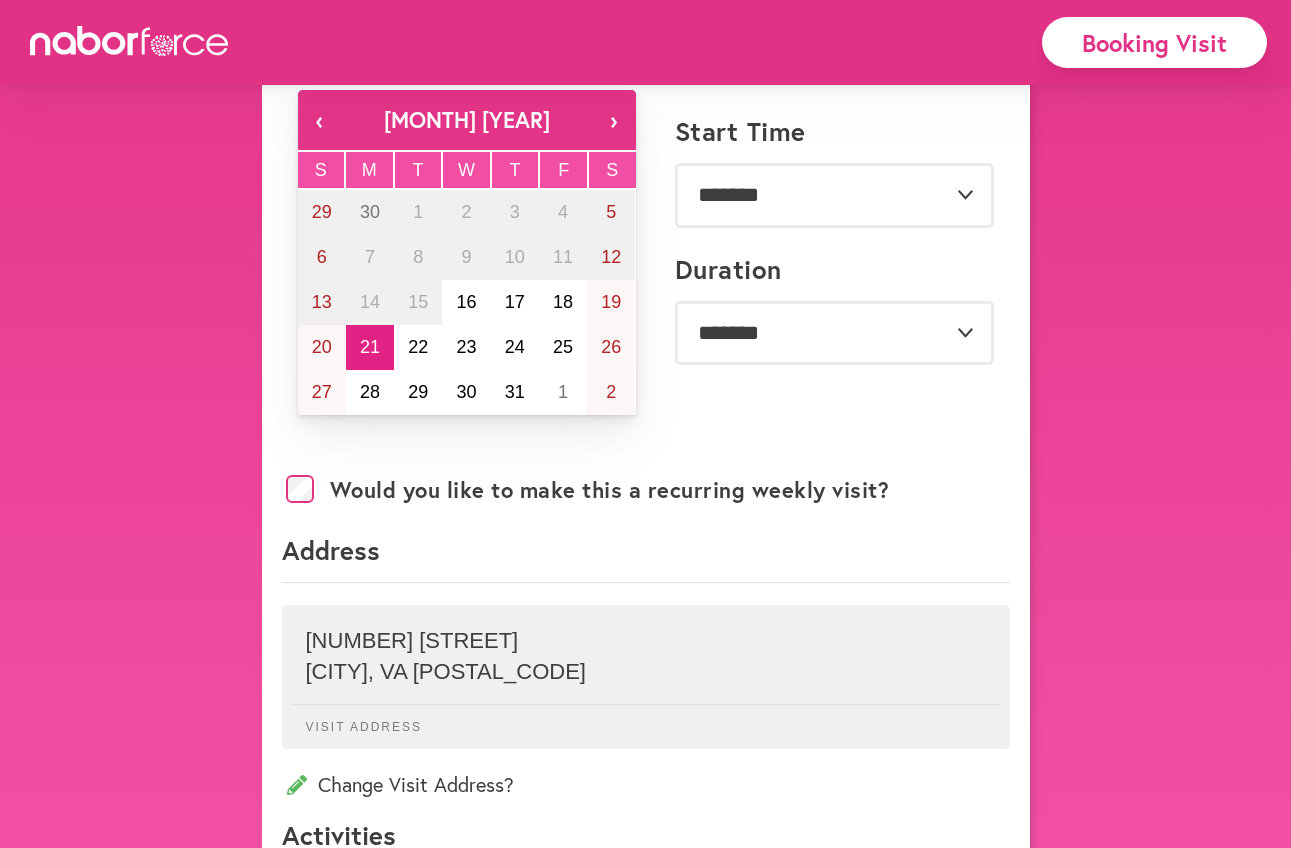 click on "[CITY] ,   [STATE]   [POSTAL_CODE]" 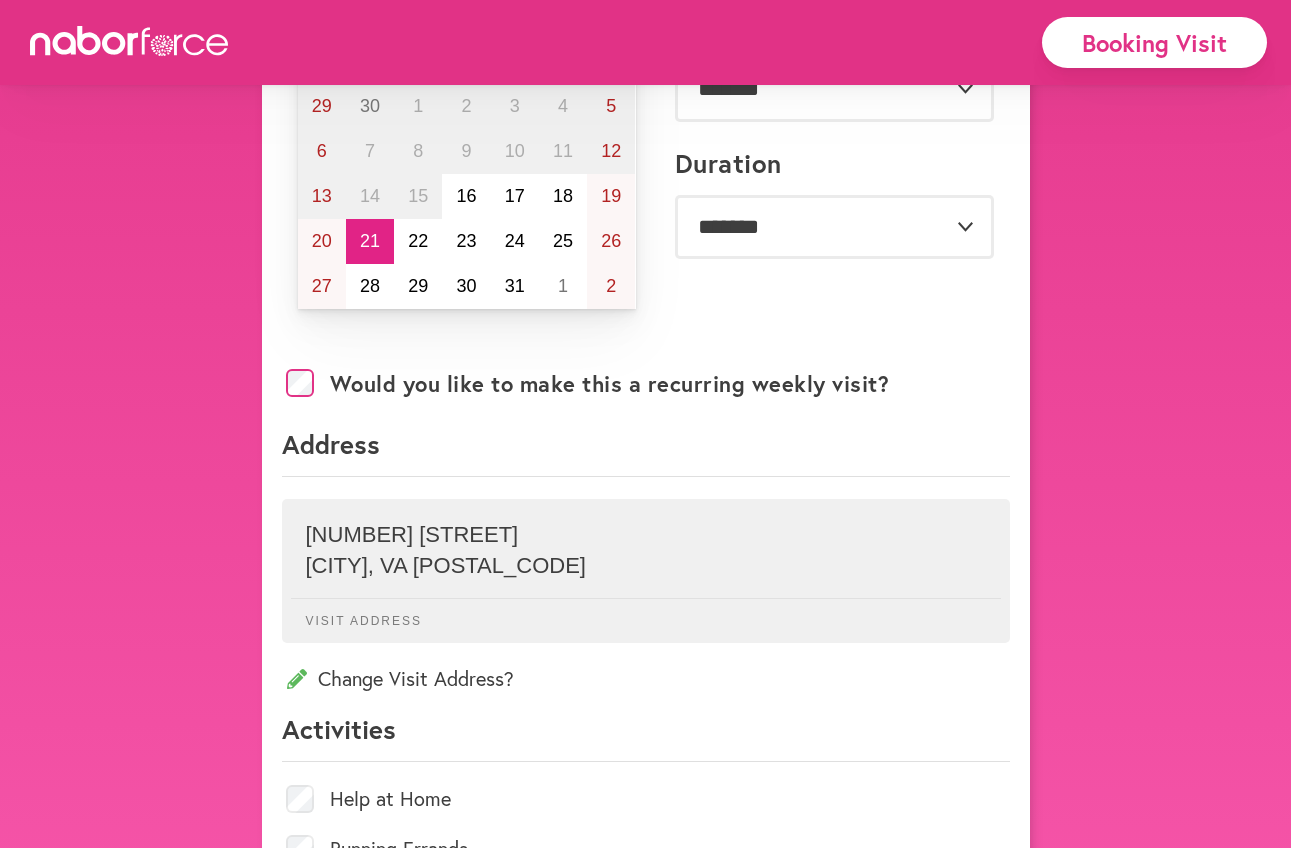 scroll, scrollTop: 291, scrollLeft: 0, axis: vertical 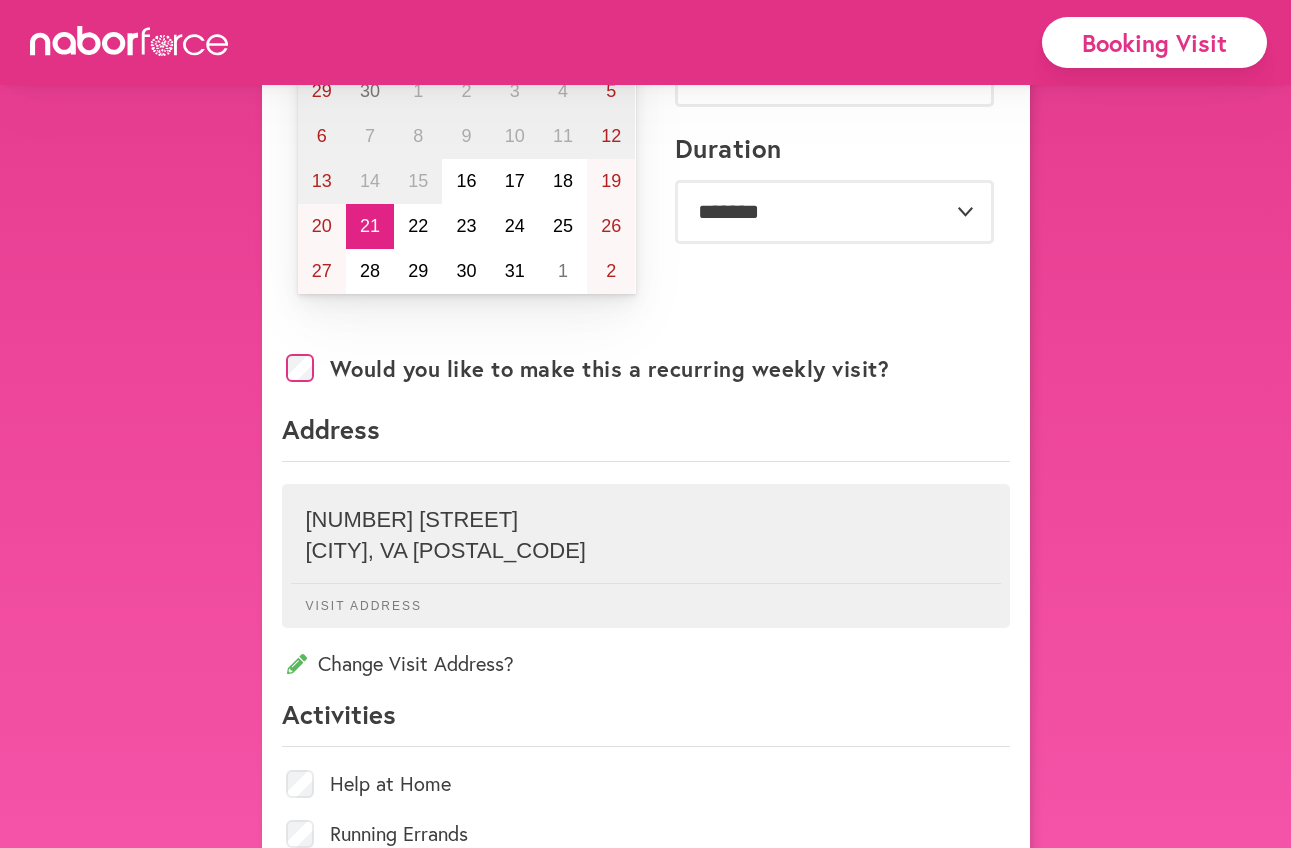 click on "Change Visit Address?" at bounding box center [646, 663] 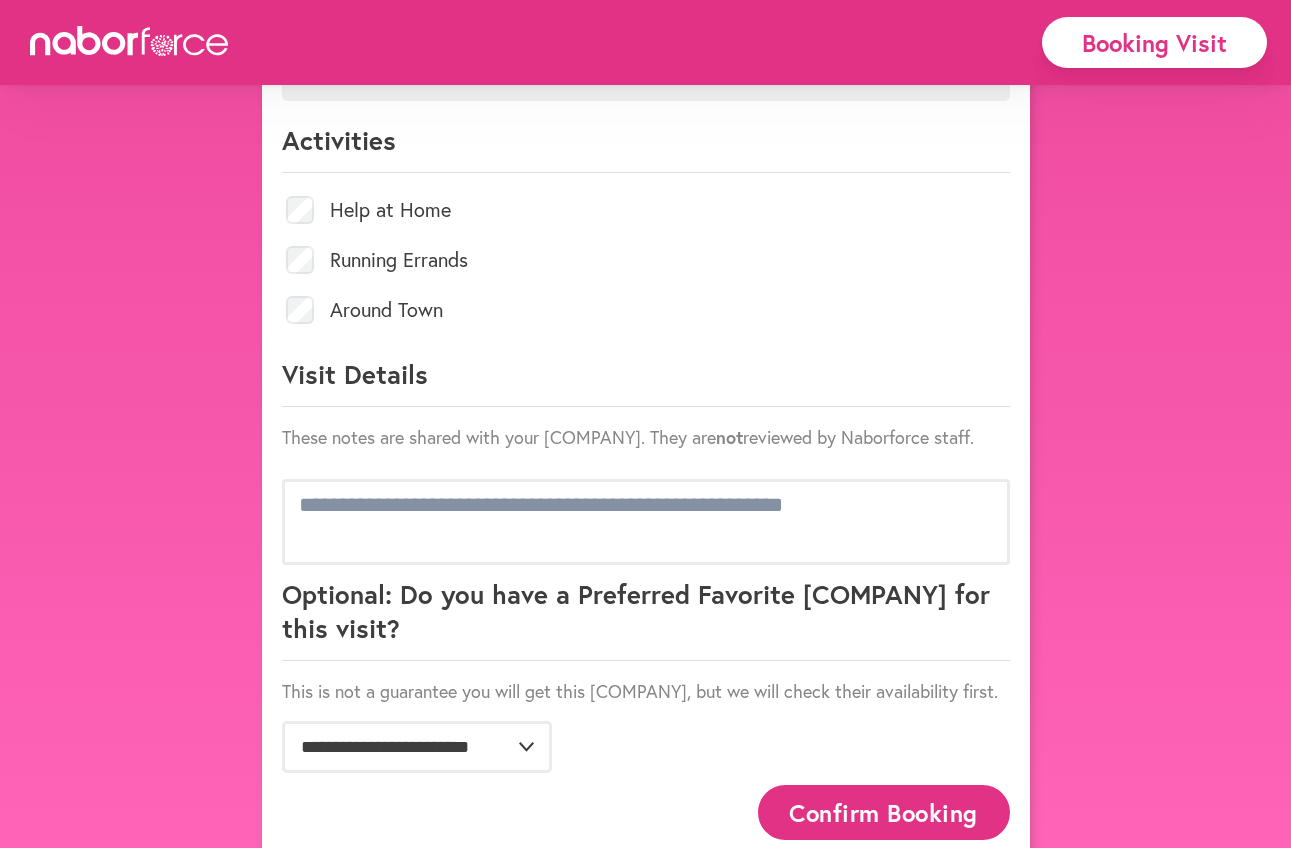 scroll, scrollTop: 819, scrollLeft: 0, axis: vertical 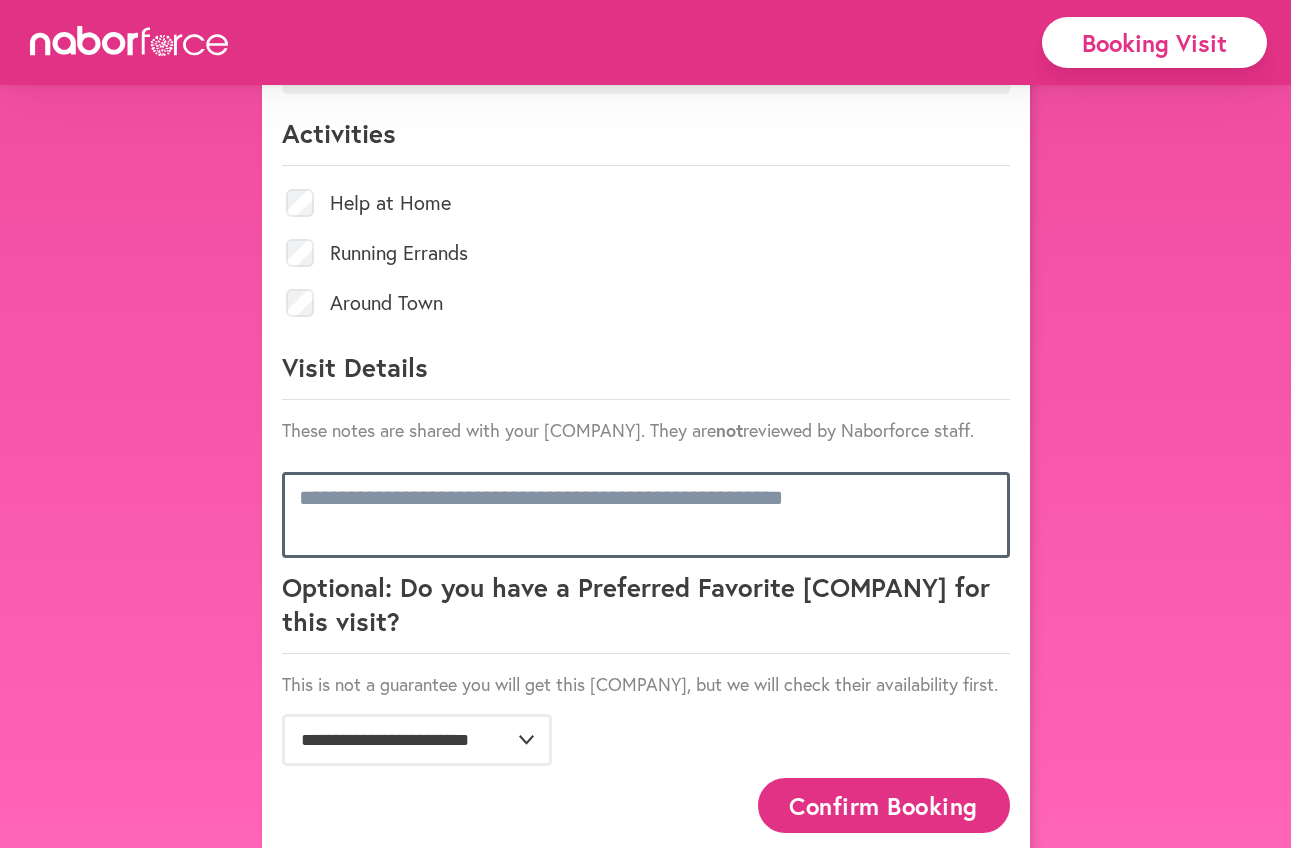 click at bounding box center (646, 515) 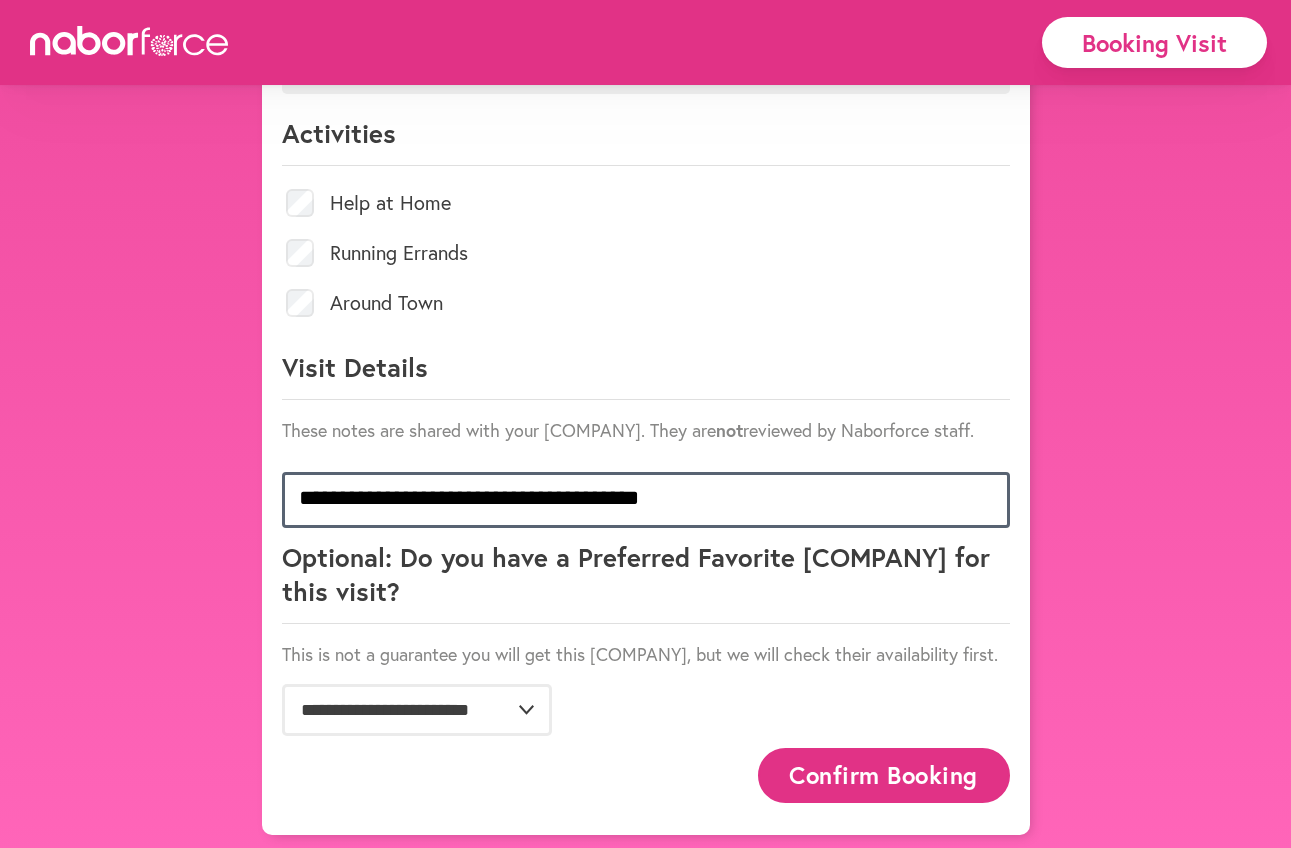 click on "**********" at bounding box center (646, 500) 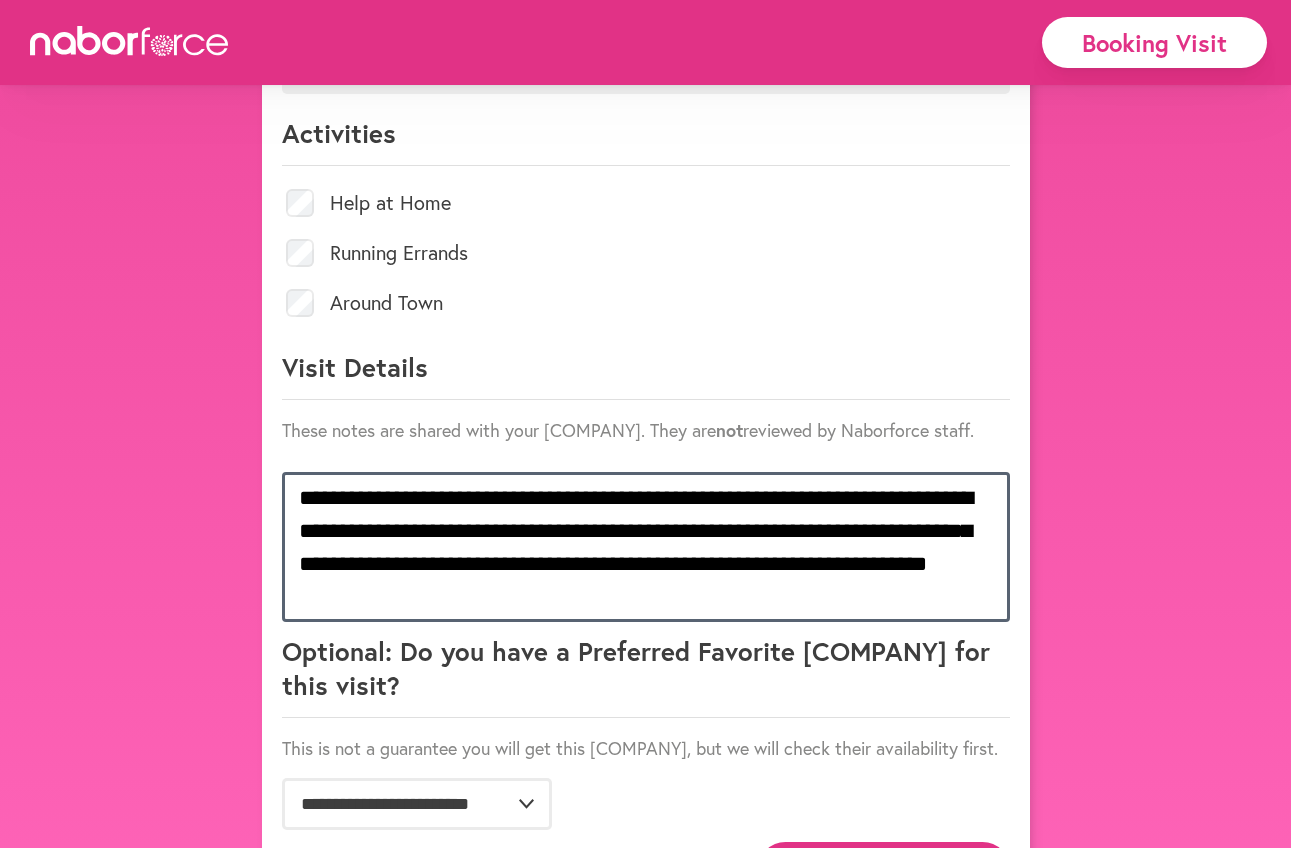 click on "**********" at bounding box center (646, 547) 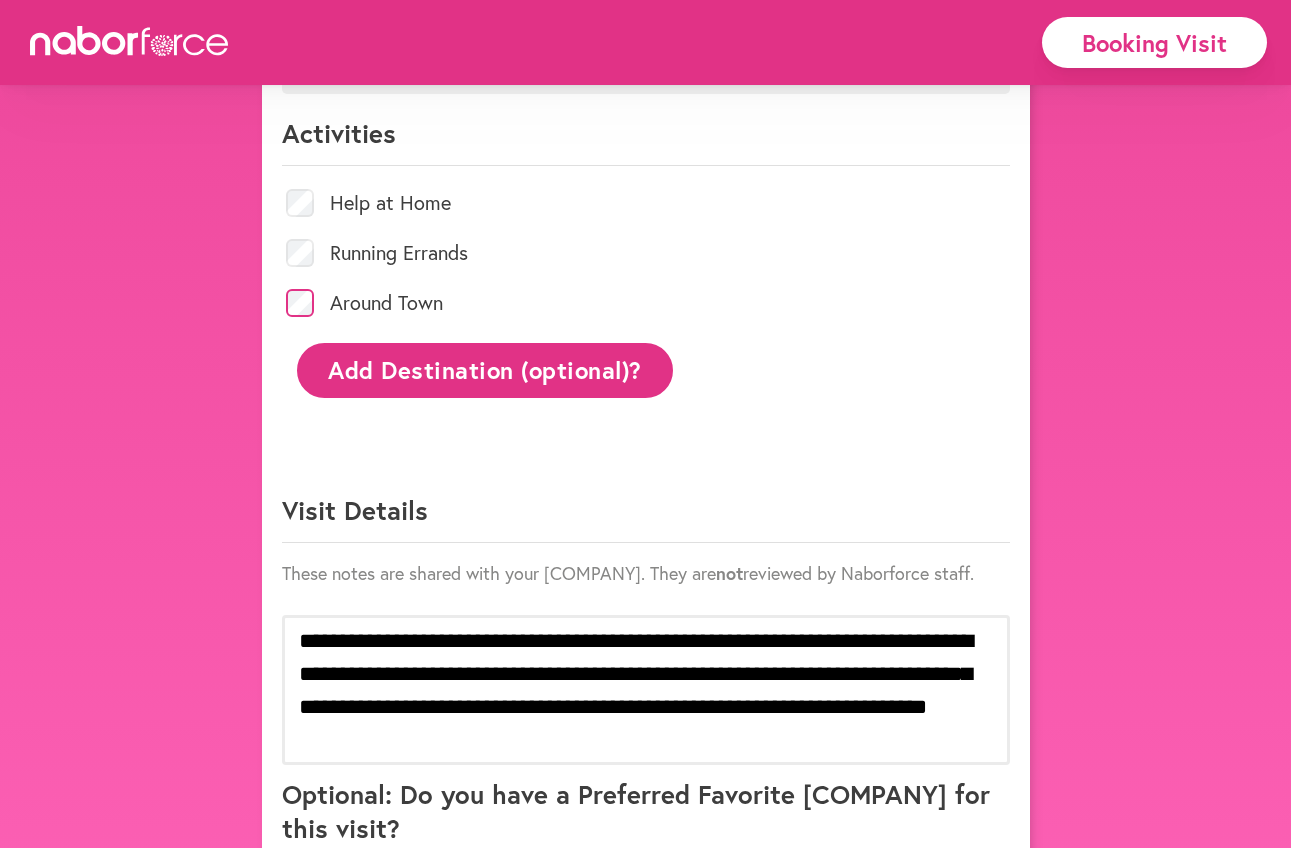 click on "Add Destination (optional)?" 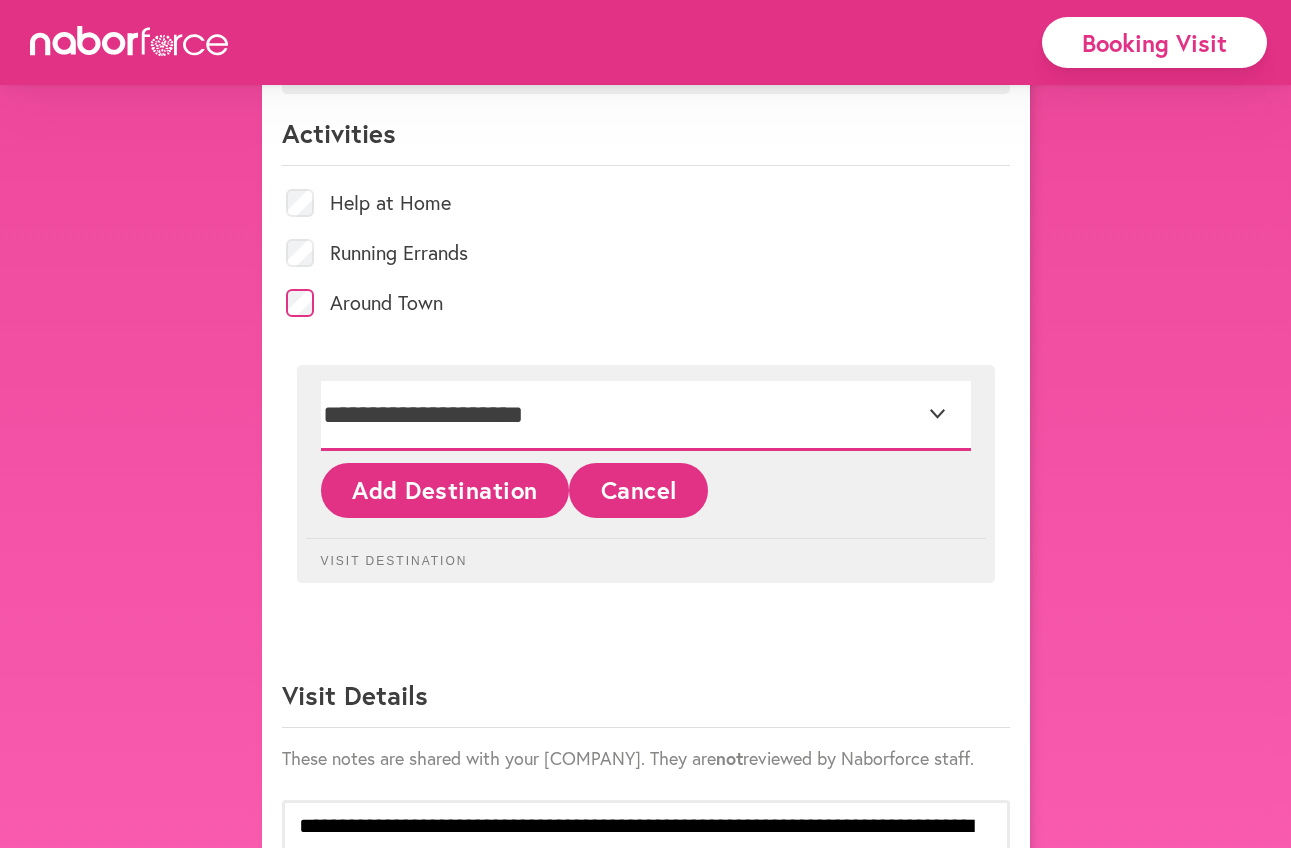 click on "**********" at bounding box center [646, 416] 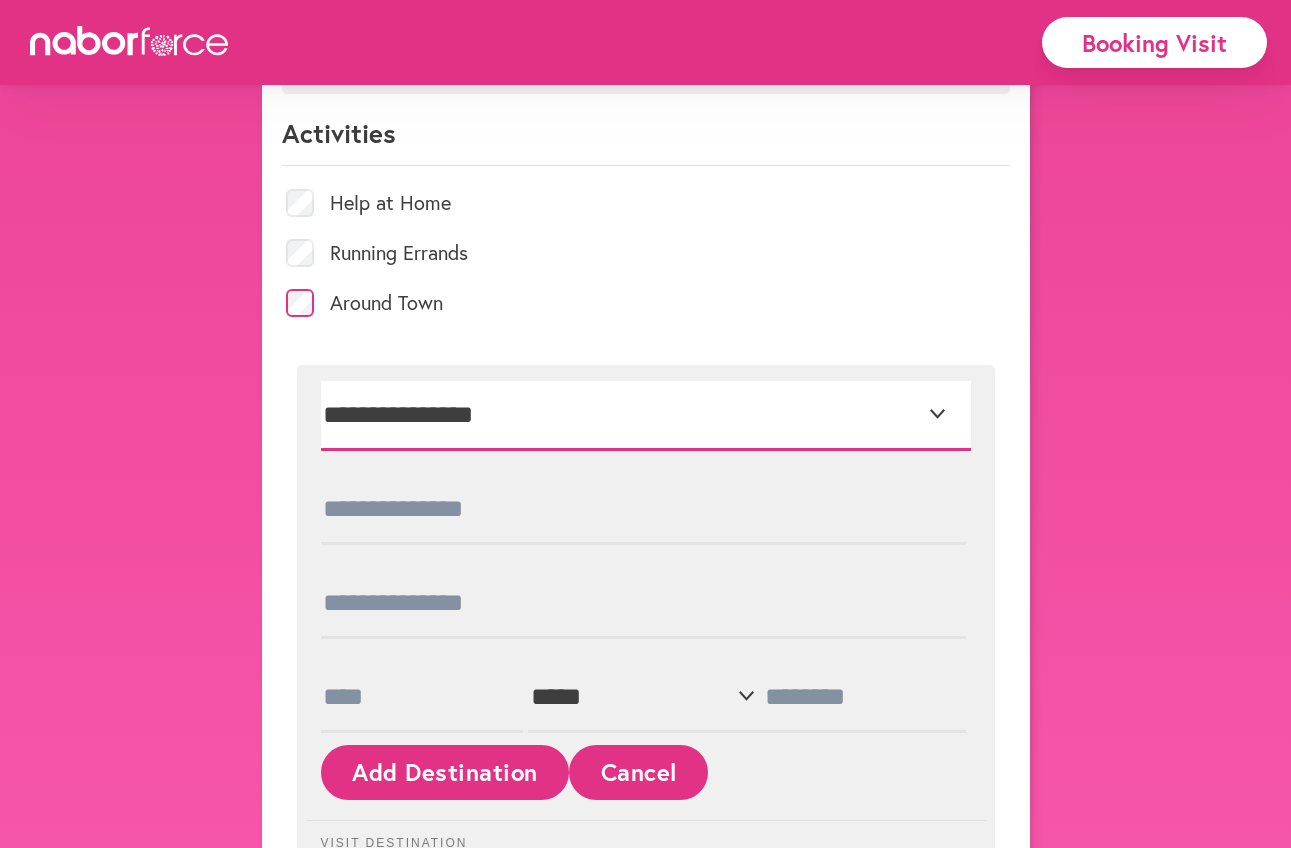click on "**********" at bounding box center (646, 416) 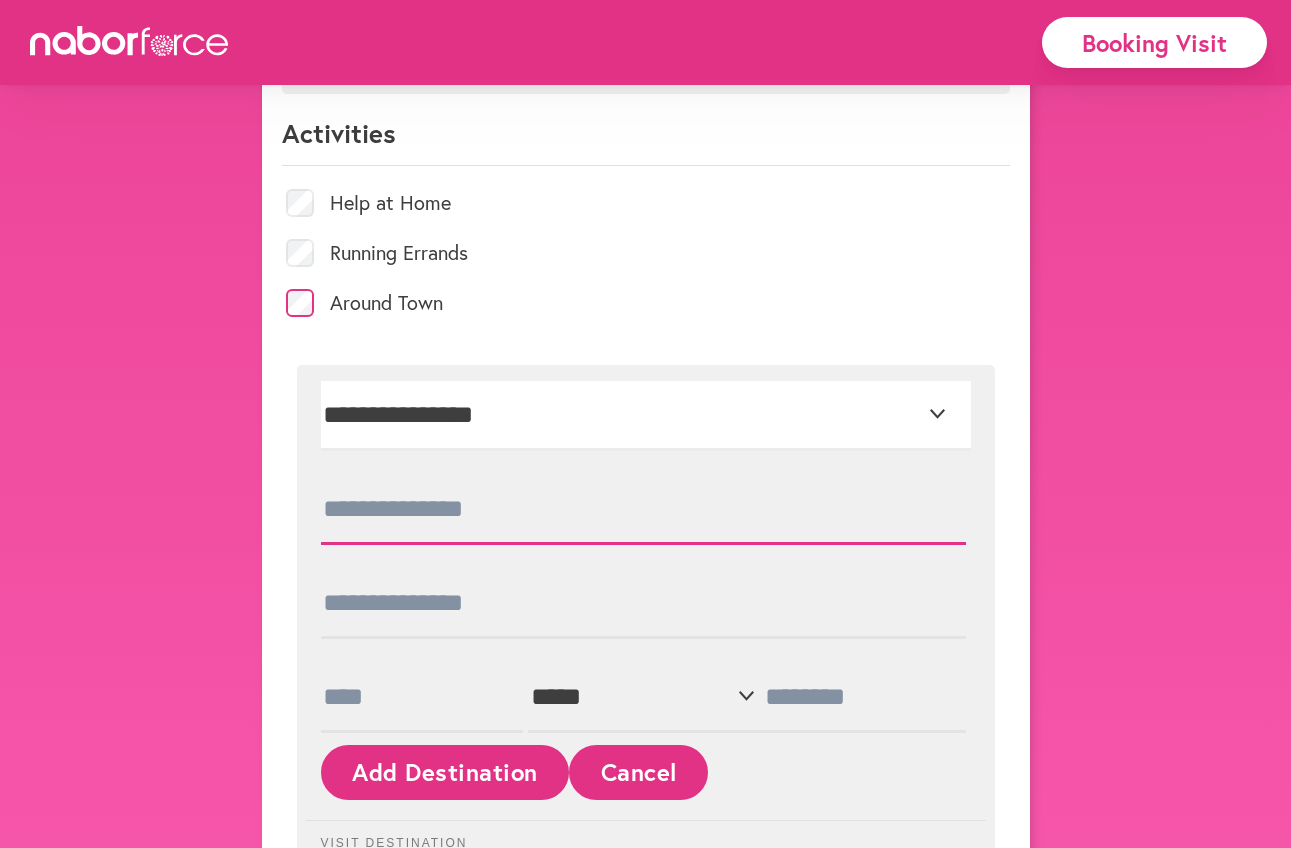 click at bounding box center (643, 510) 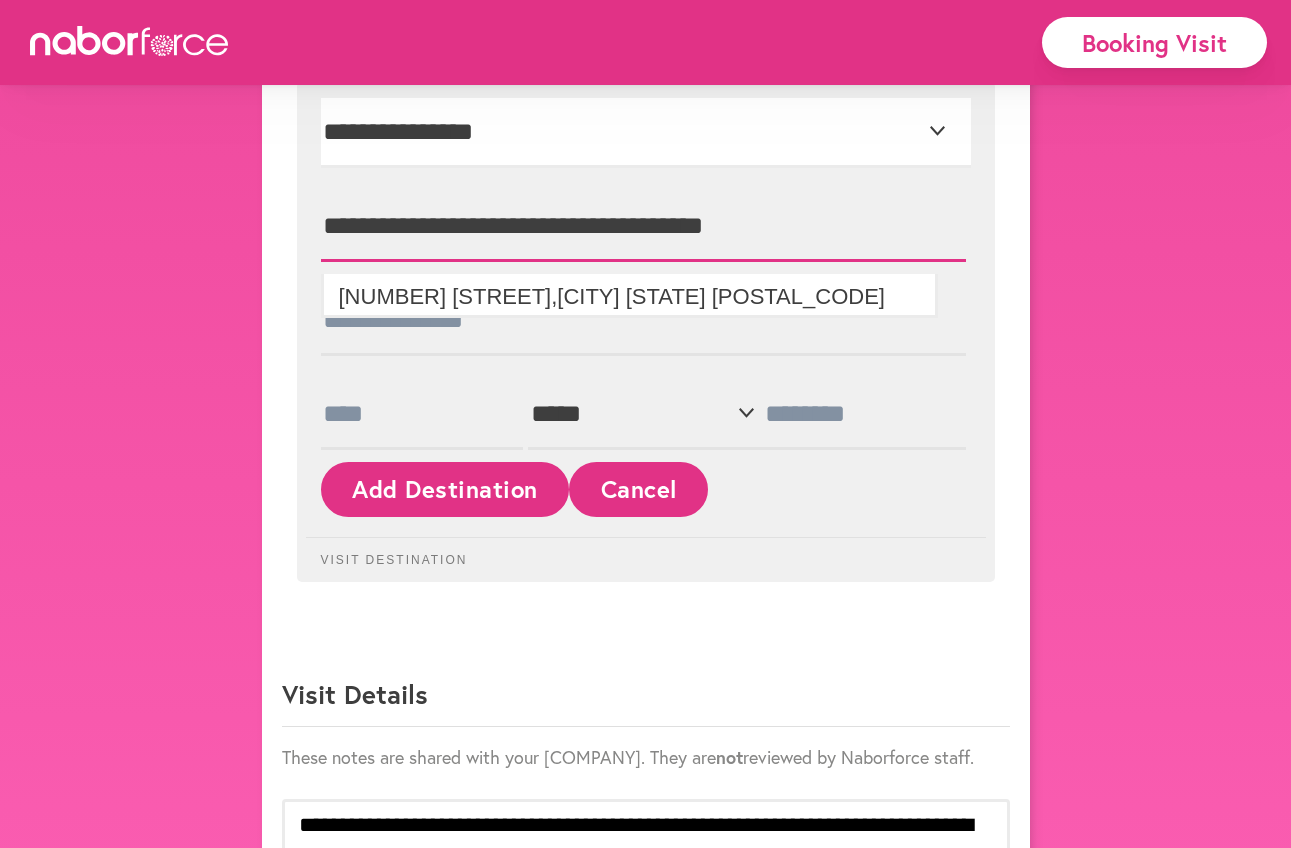scroll, scrollTop: 1162, scrollLeft: 0, axis: vertical 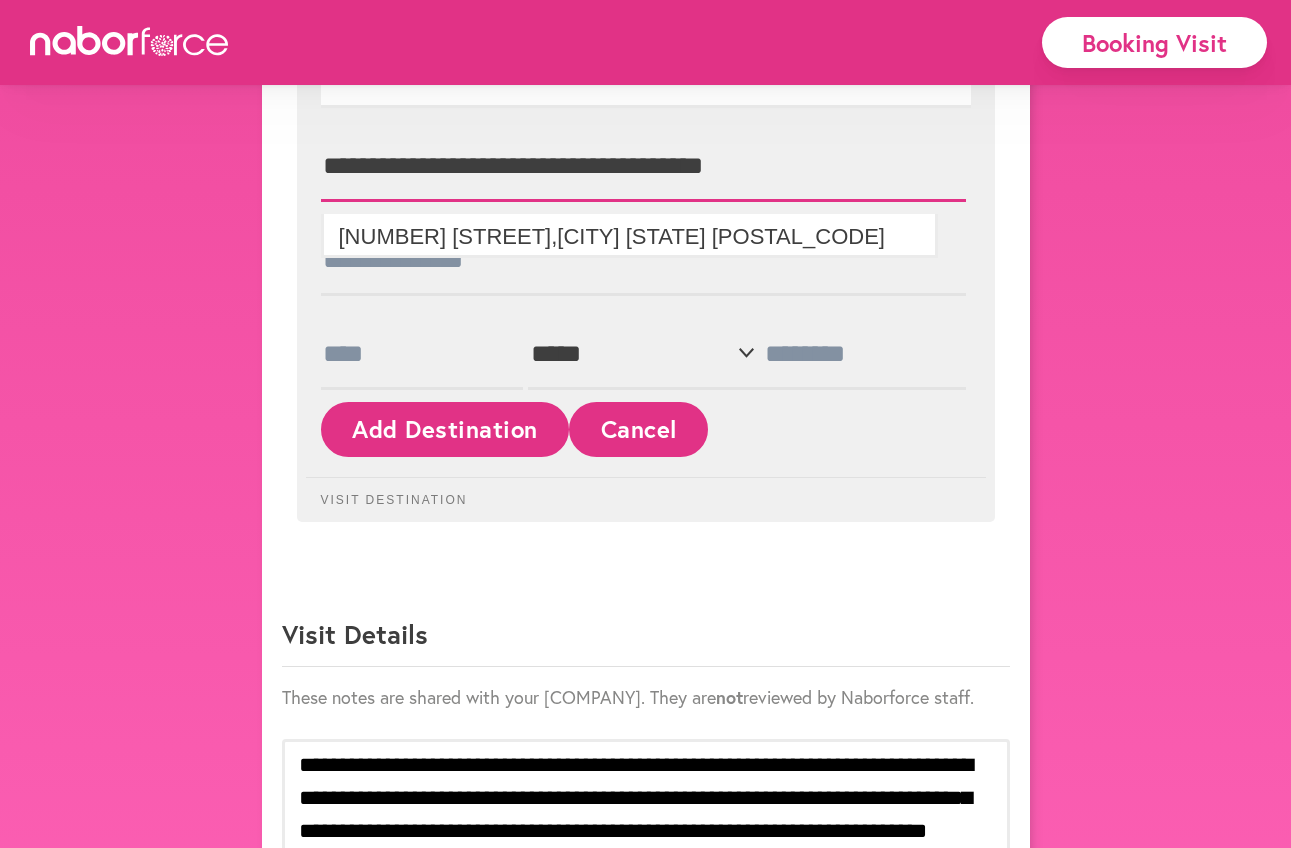 type on "**********" 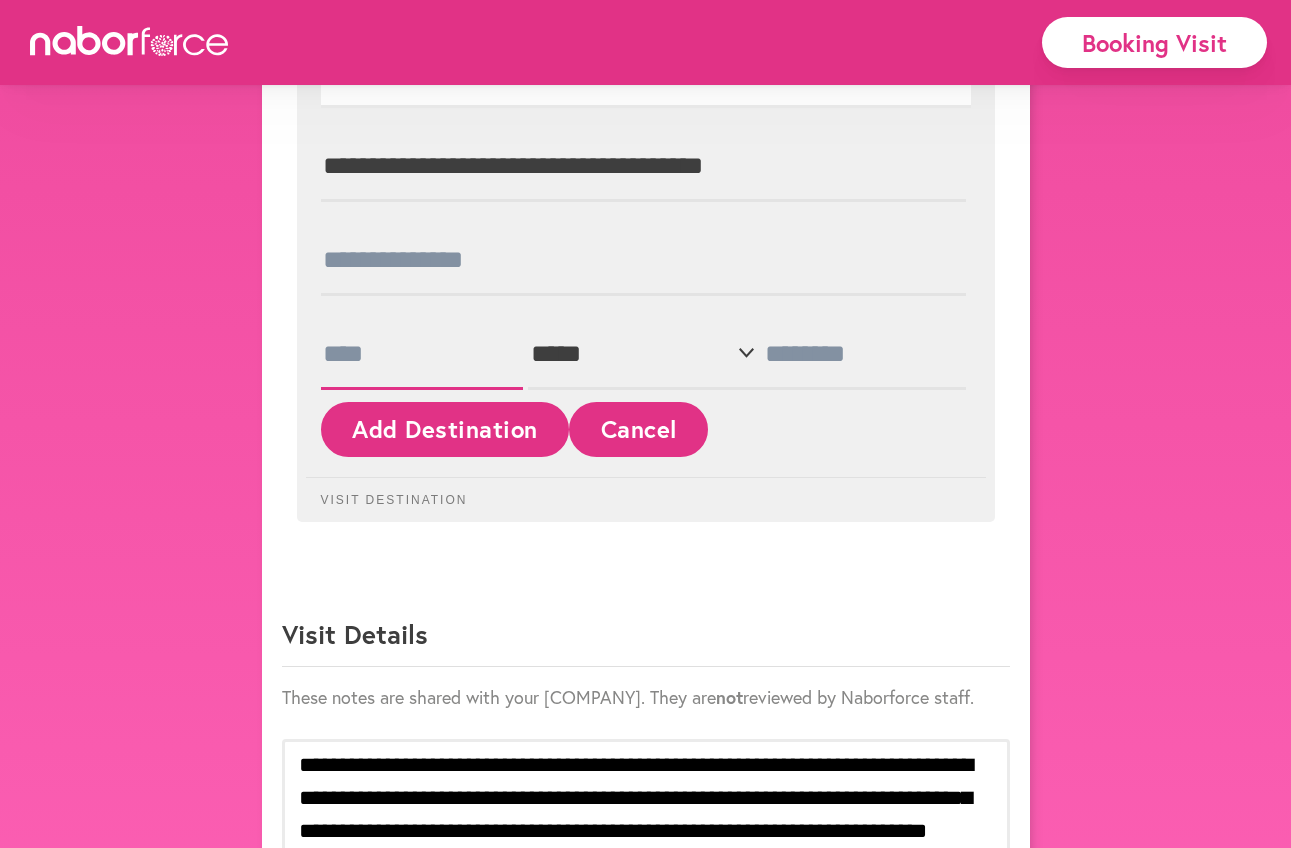 click at bounding box center (422, 355) 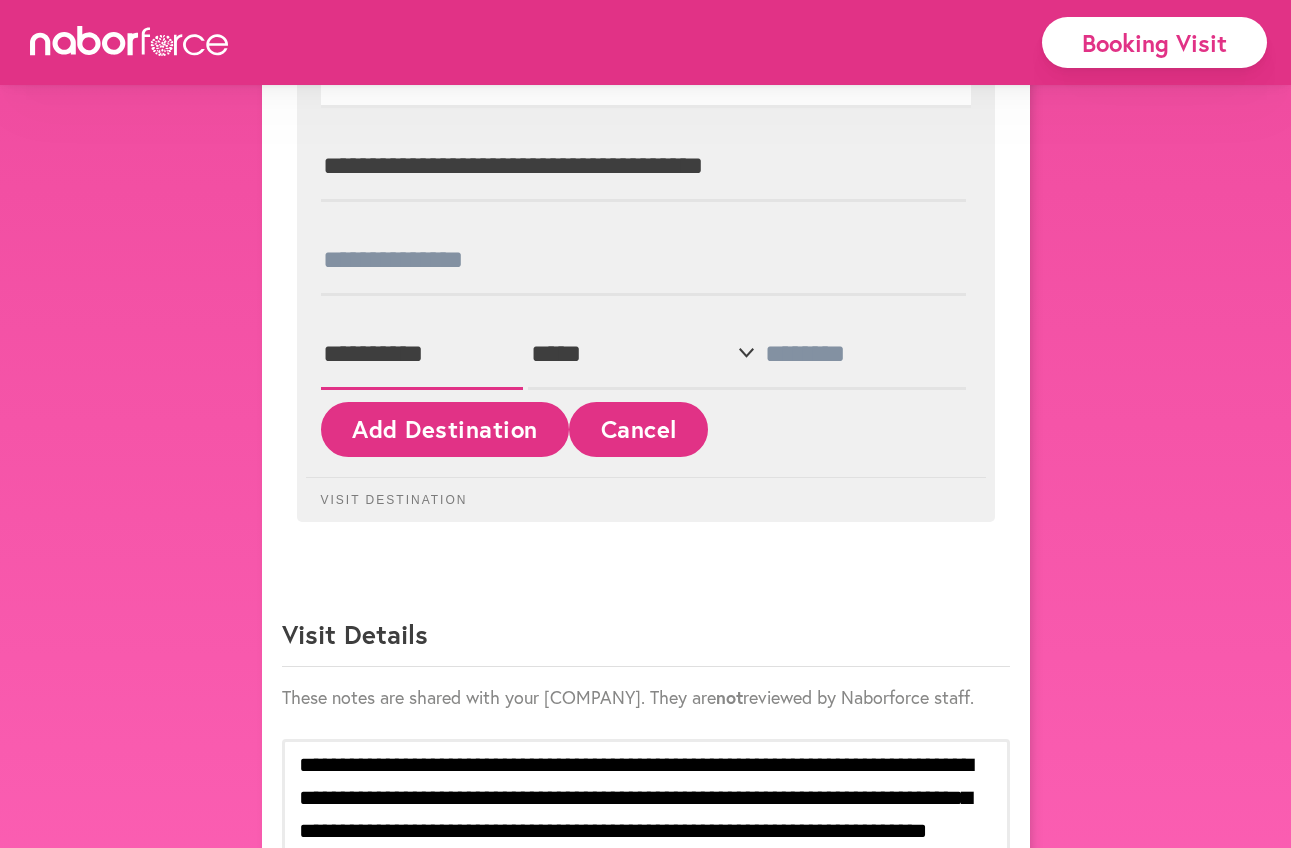 type on "**********" 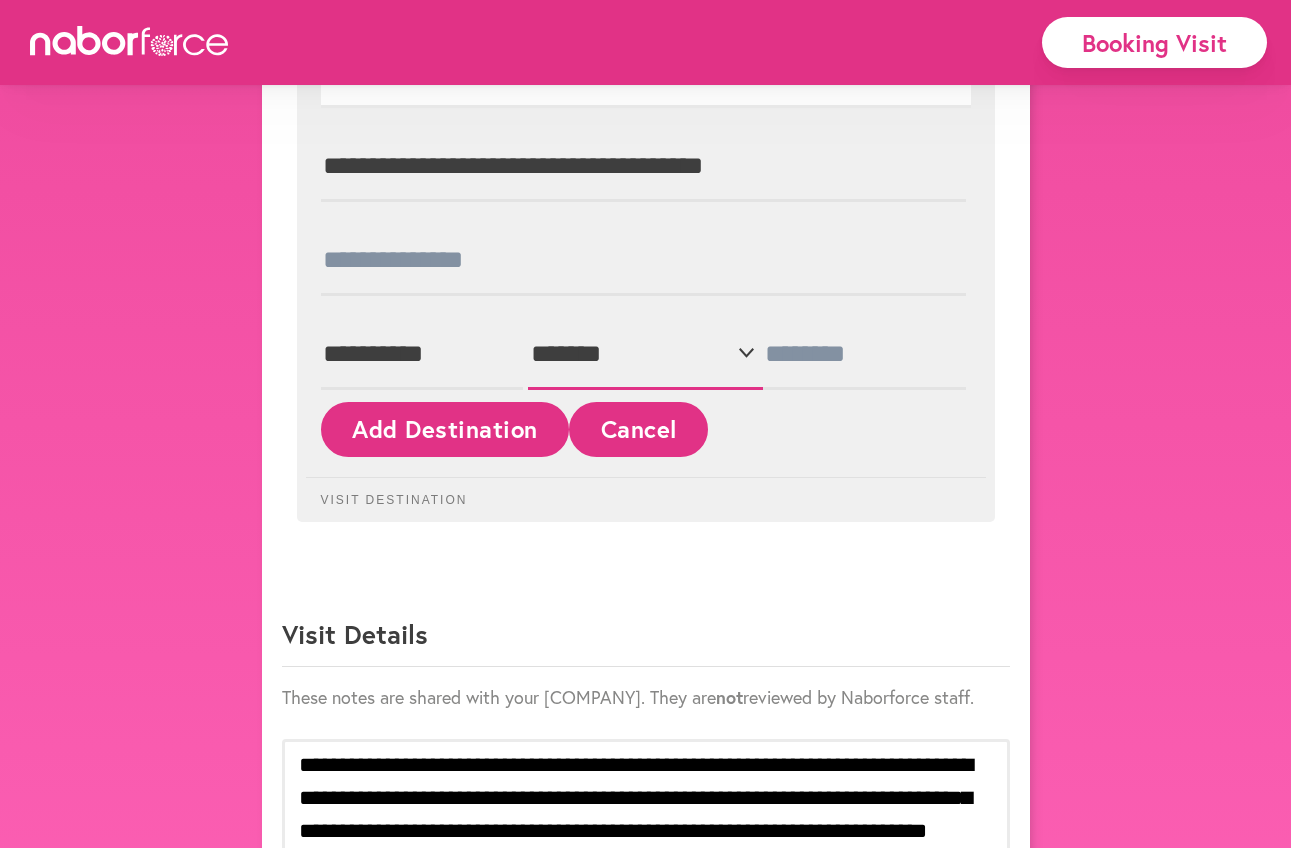 select on "**" 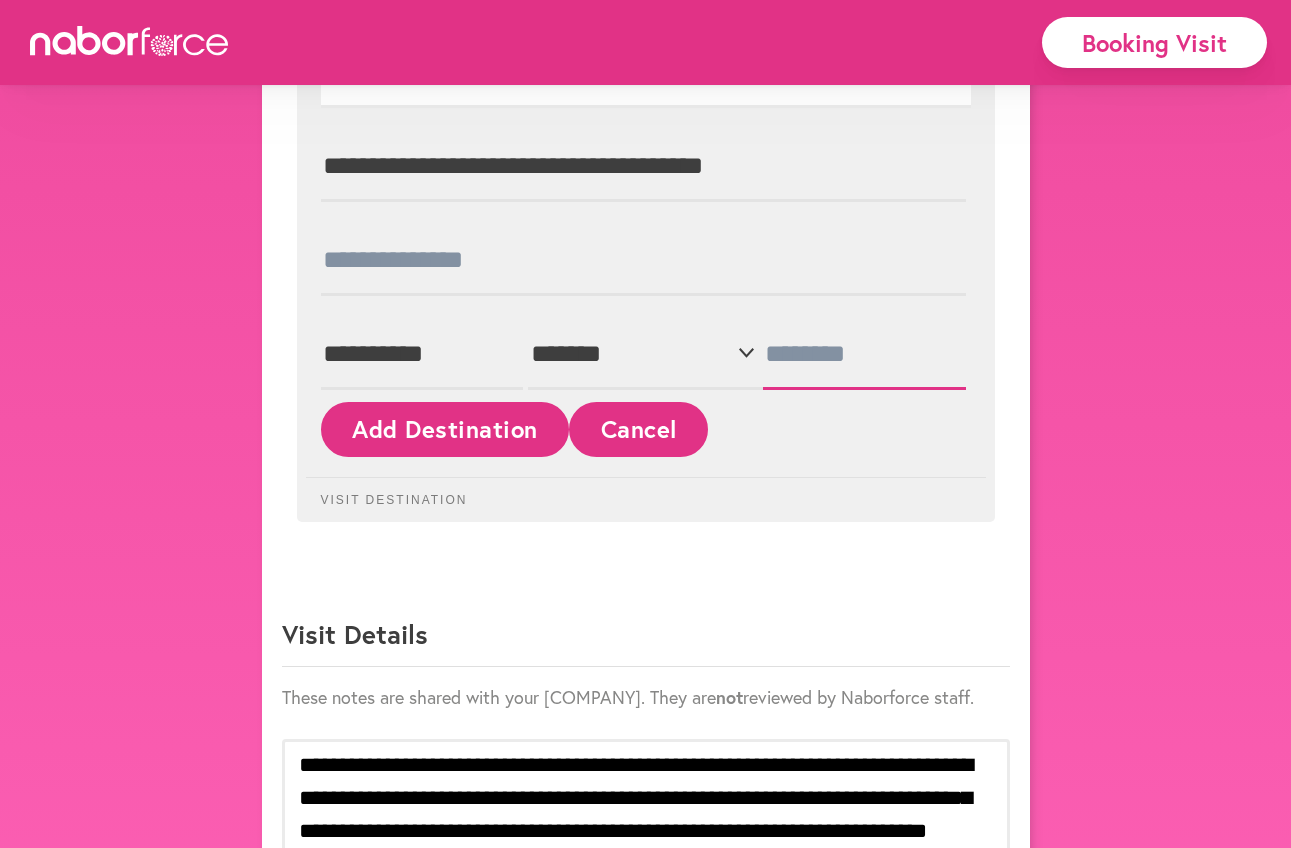 click at bounding box center (864, 355) 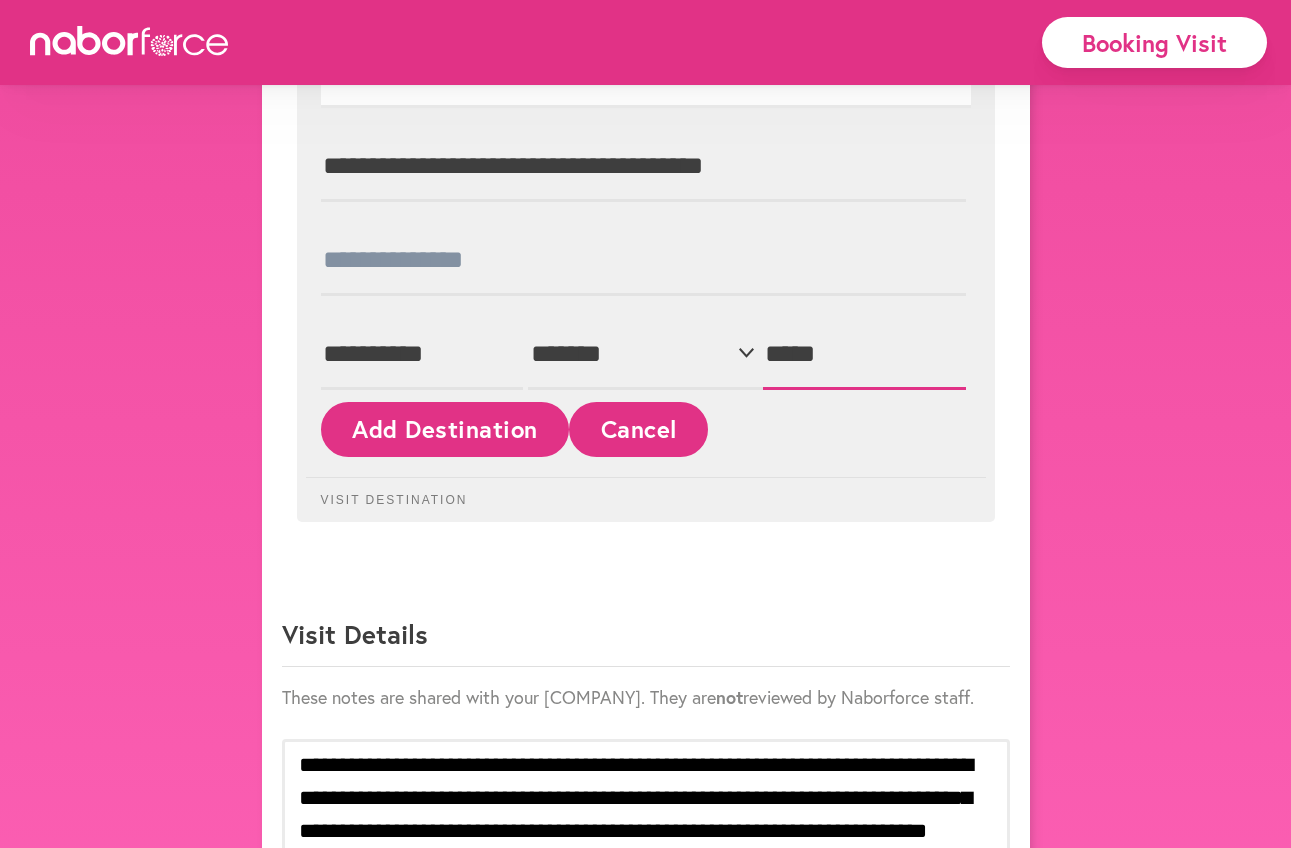 type on "*****" 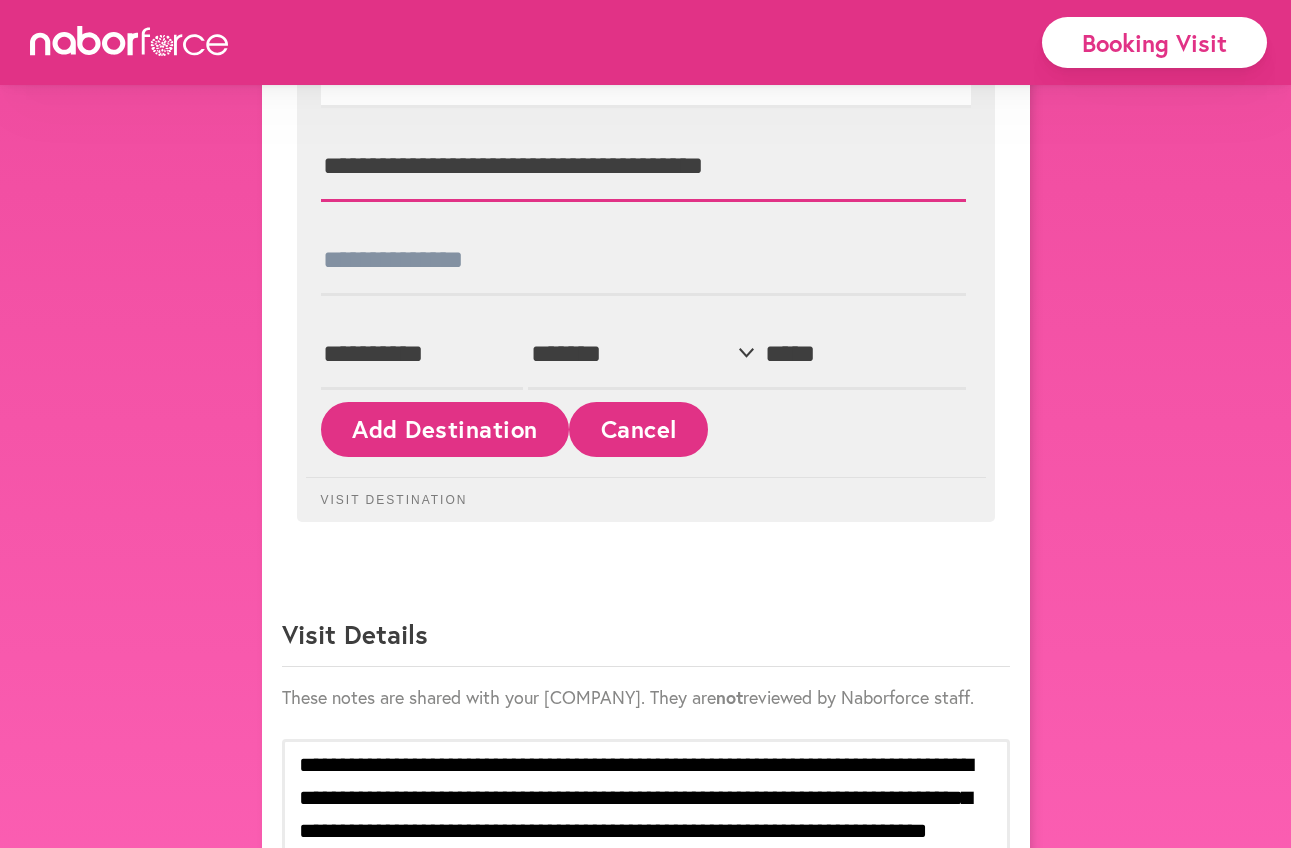 drag, startPoint x: 786, startPoint y: 228, endPoint x: 541, endPoint y: 235, distance: 245.09998 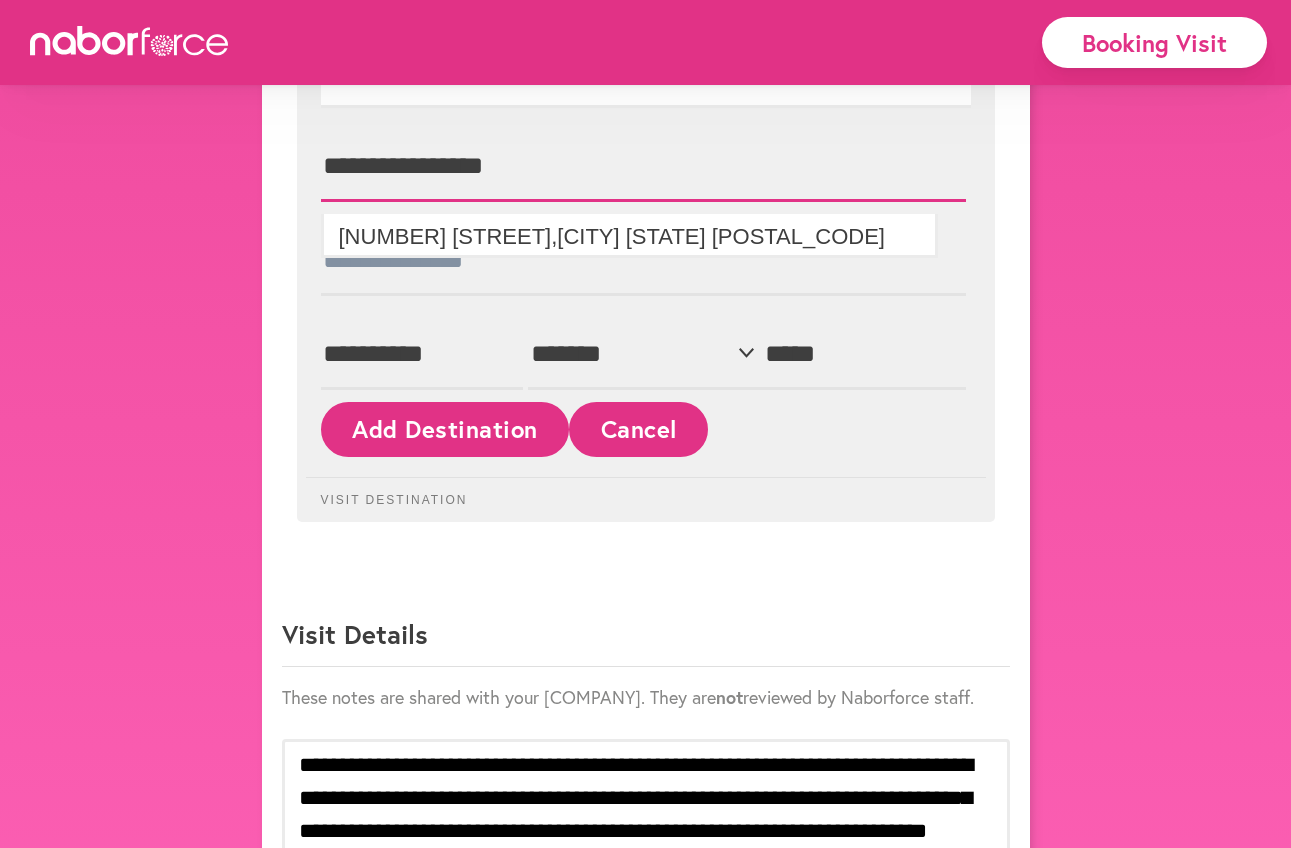 type on "**********" 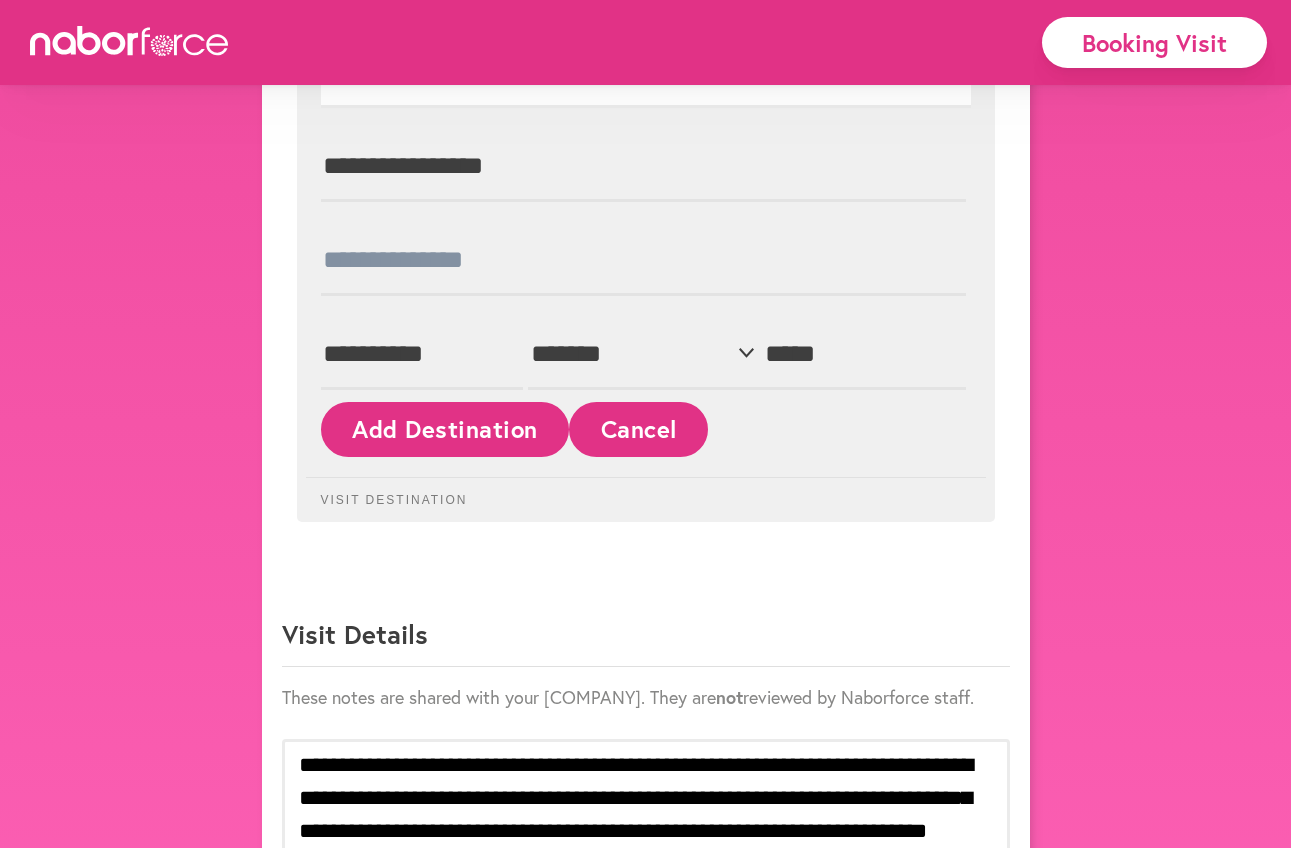 click on "Add Destination" at bounding box center (445, 429) 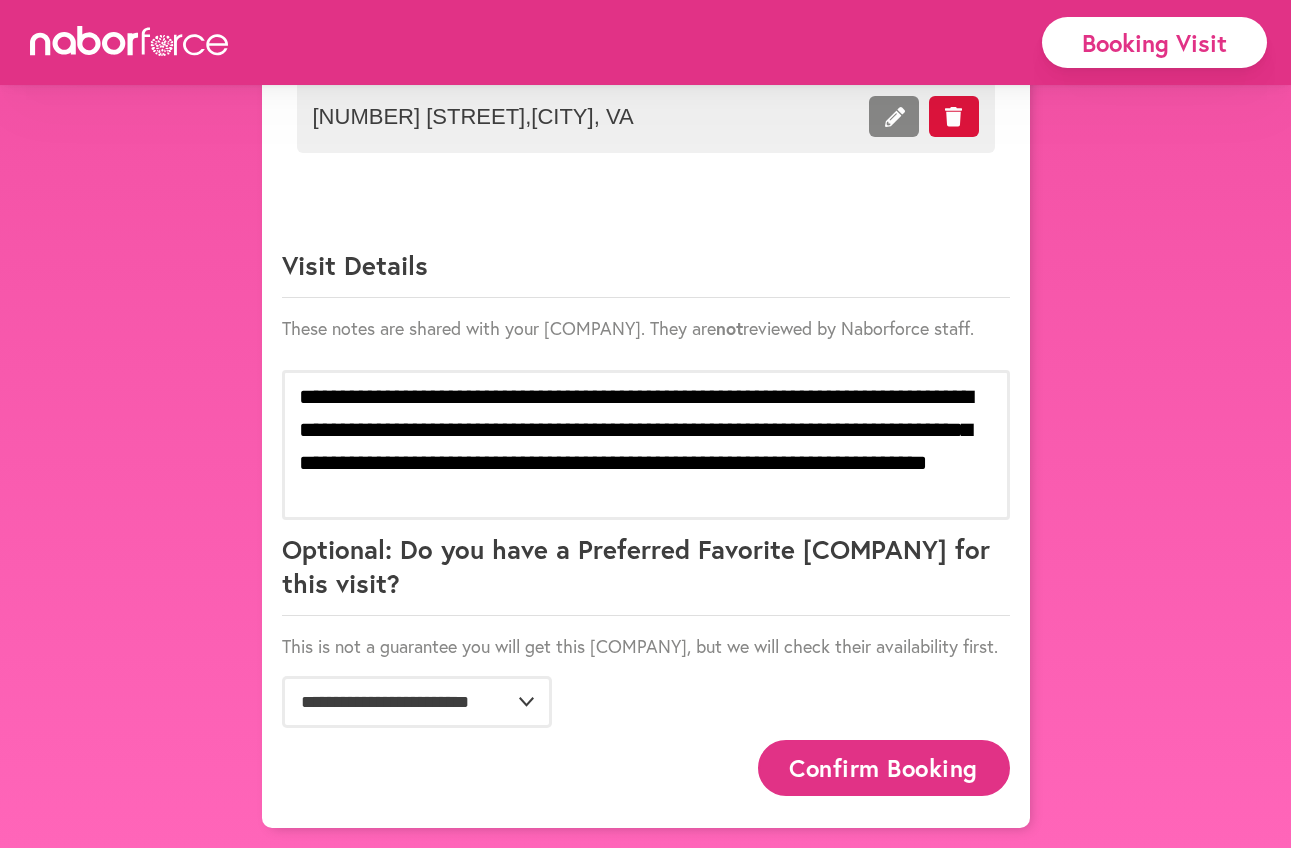 scroll, scrollTop: 1172, scrollLeft: 0, axis: vertical 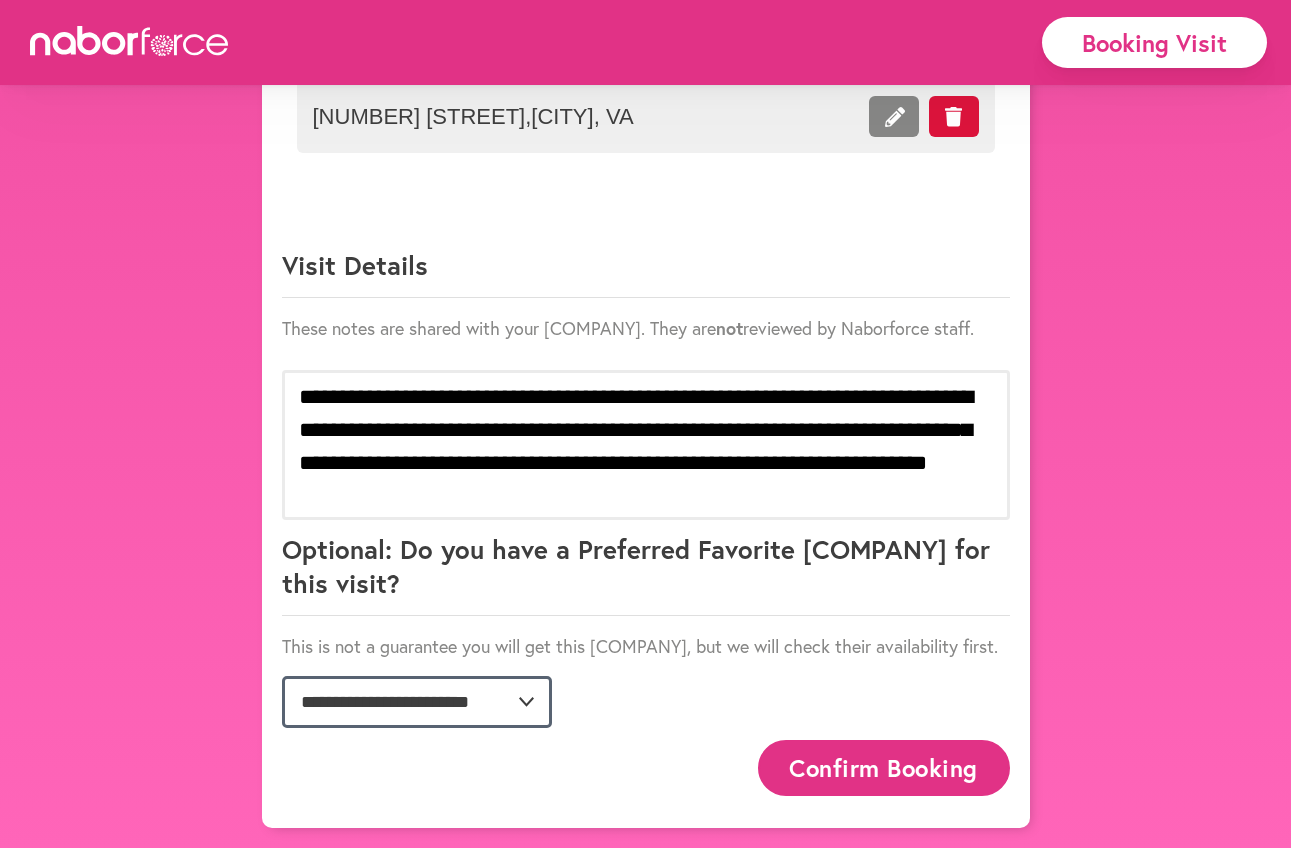 click on "**********" 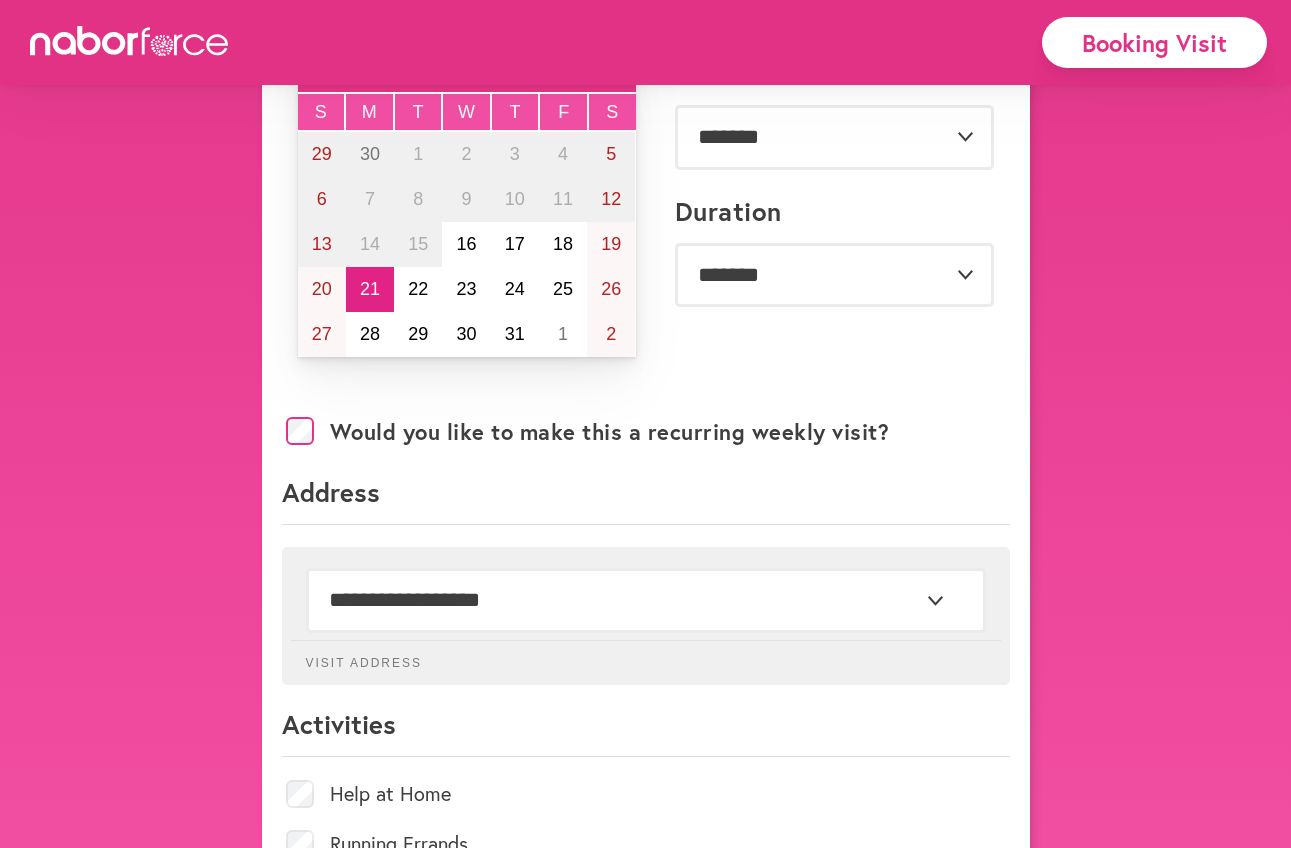 scroll, scrollTop: 204, scrollLeft: 0, axis: vertical 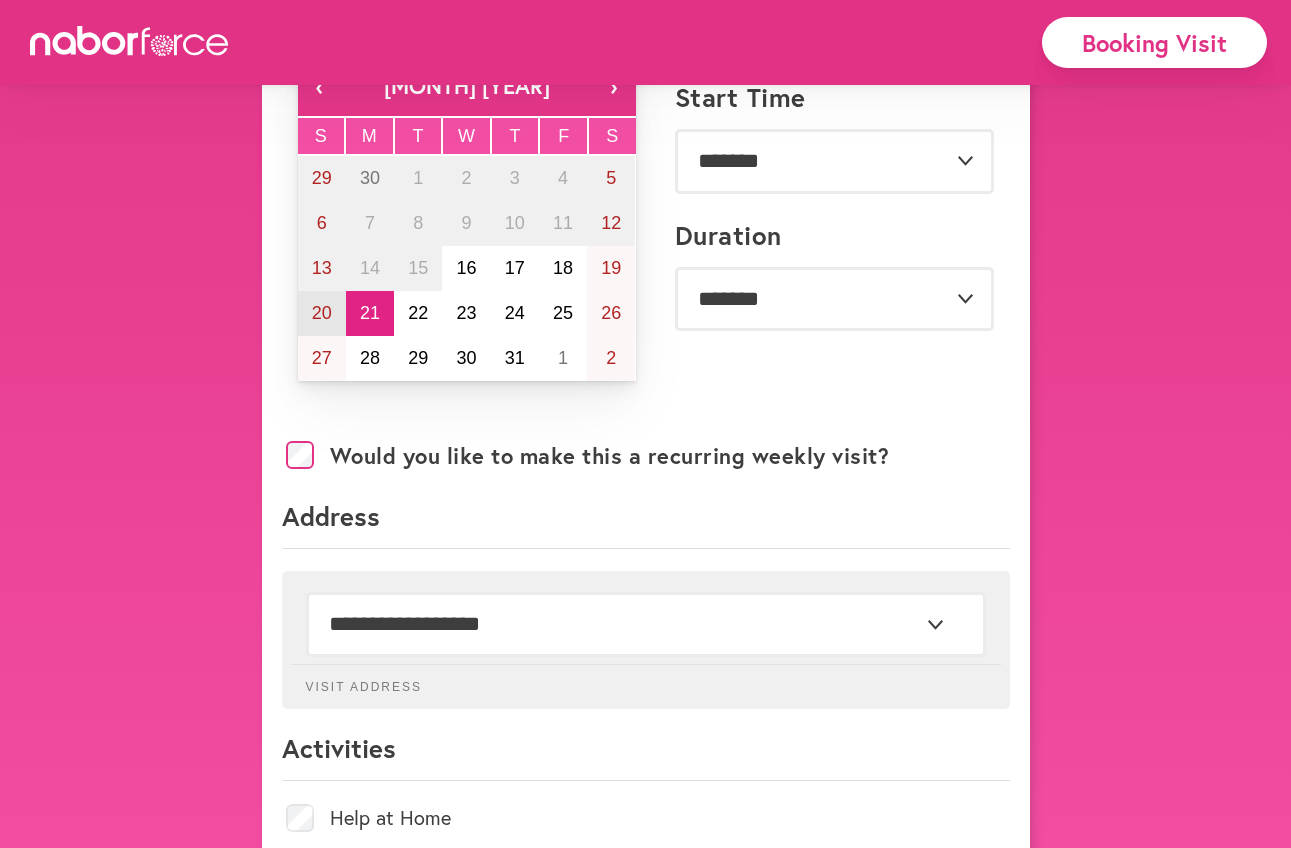 click on "20" at bounding box center (322, 313) 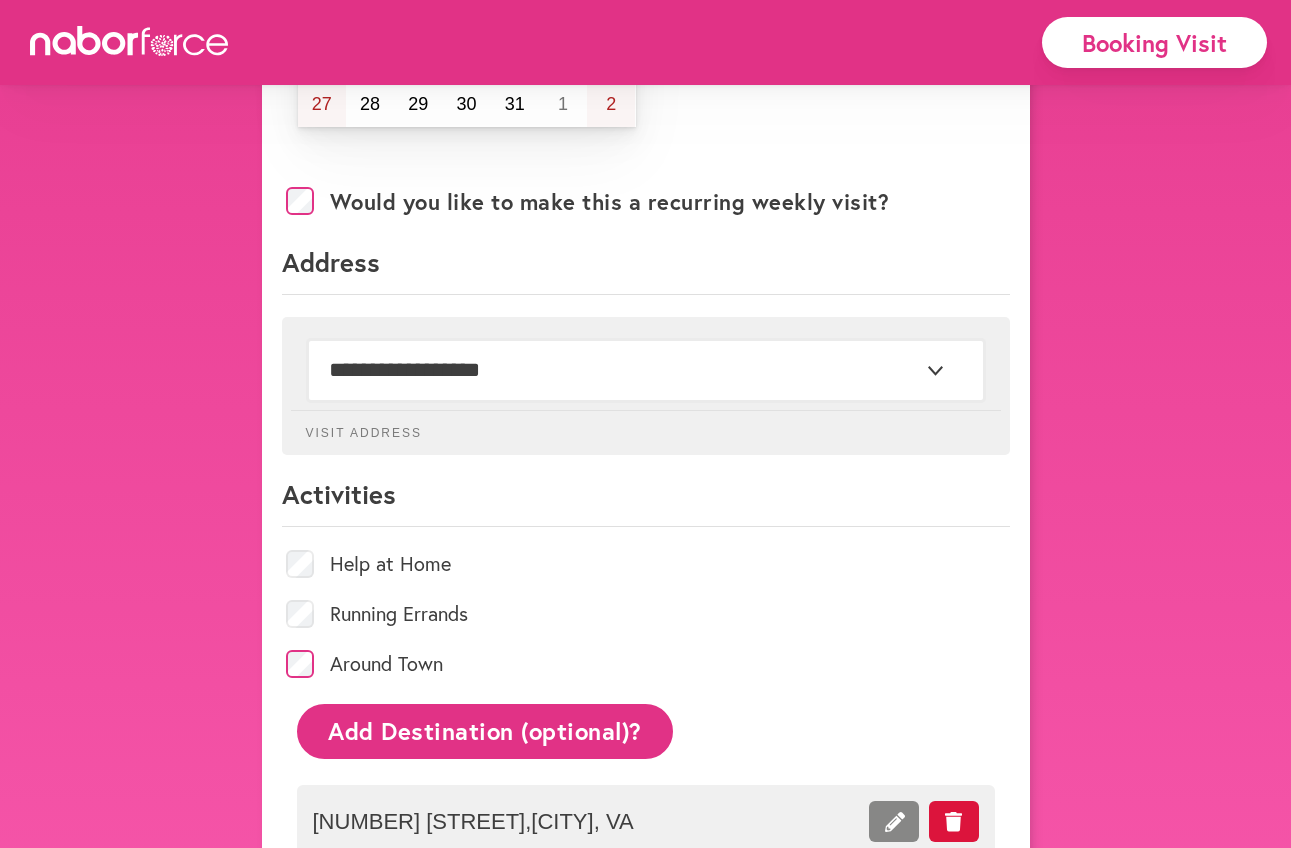 scroll, scrollTop: 495, scrollLeft: 0, axis: vertical 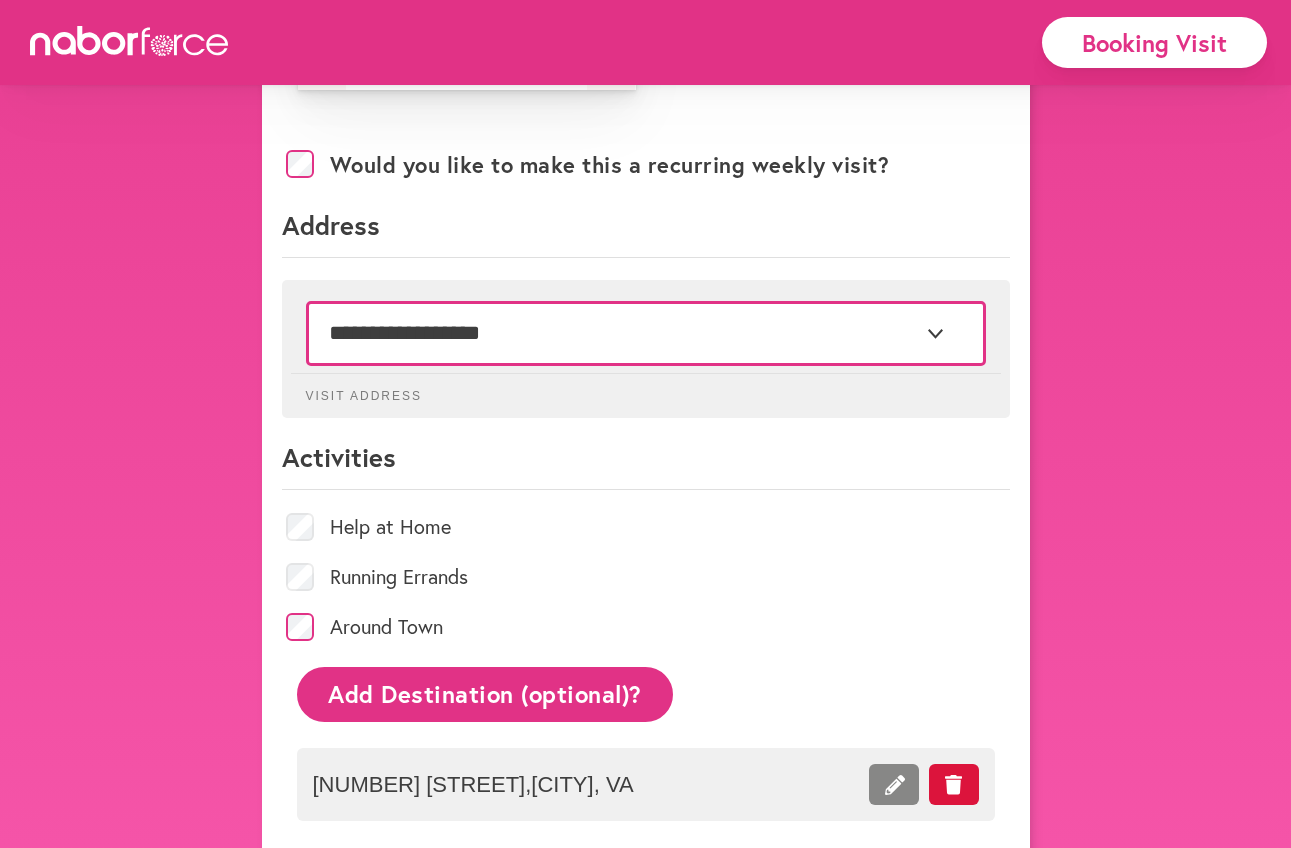 click on "**********" at bounding box center (646, 333) 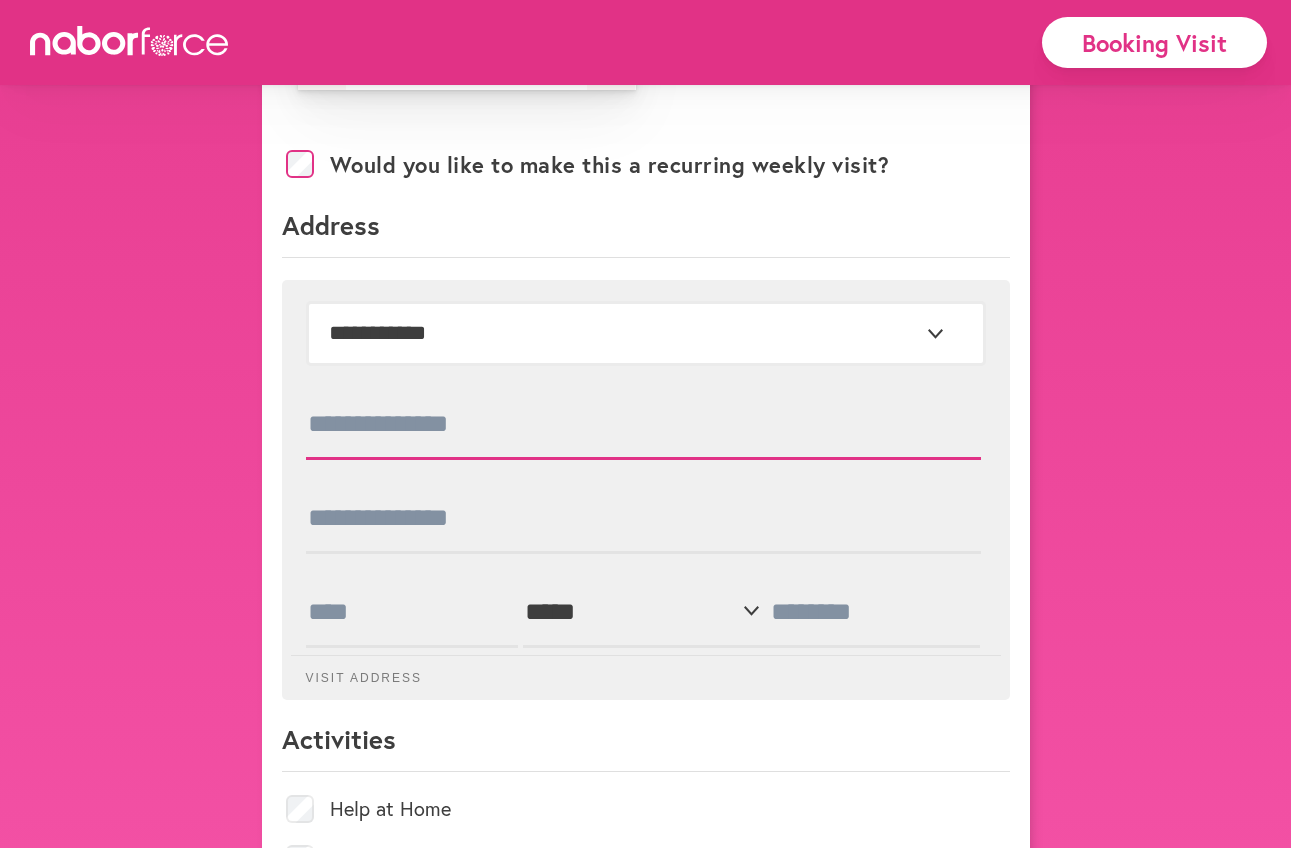 click at bounding box center (643, 425) 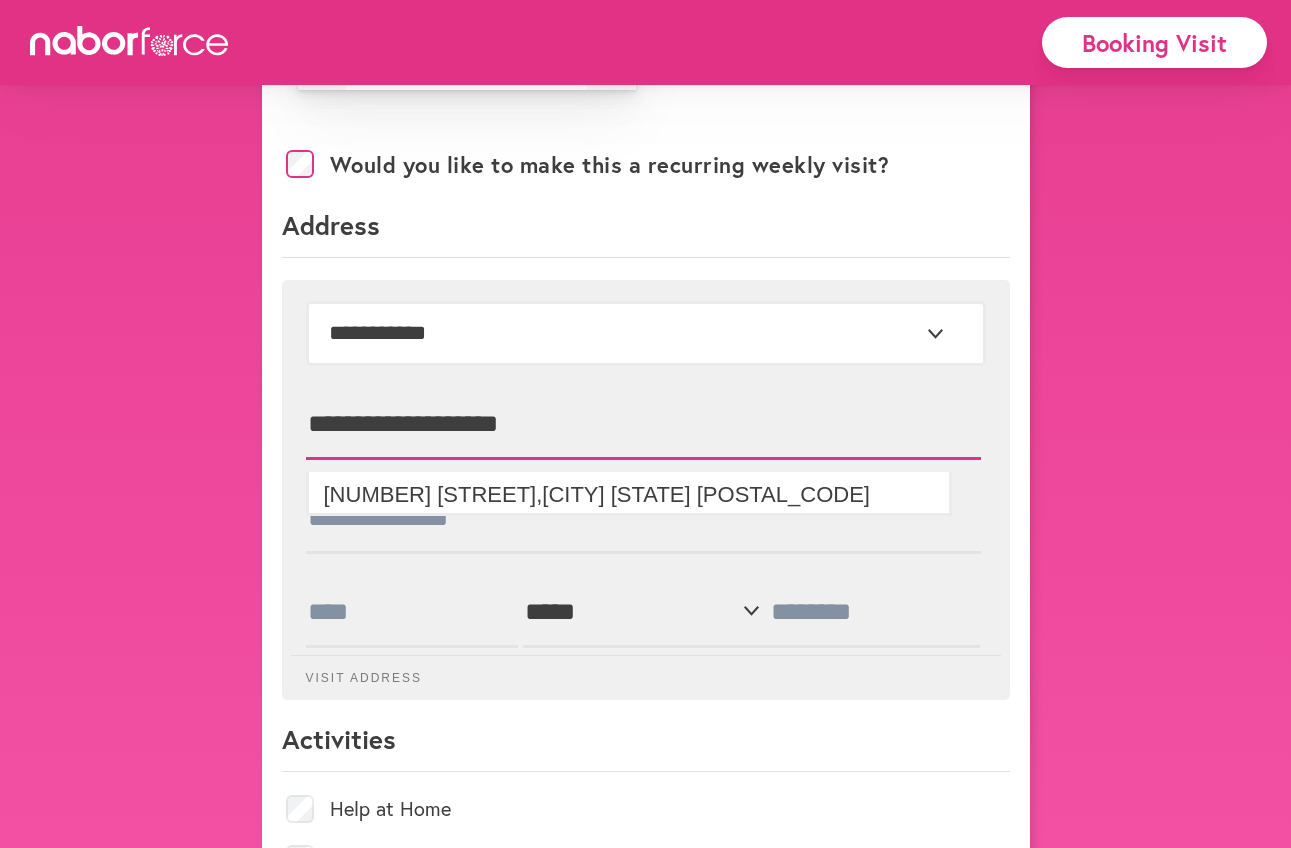 type on "**********" 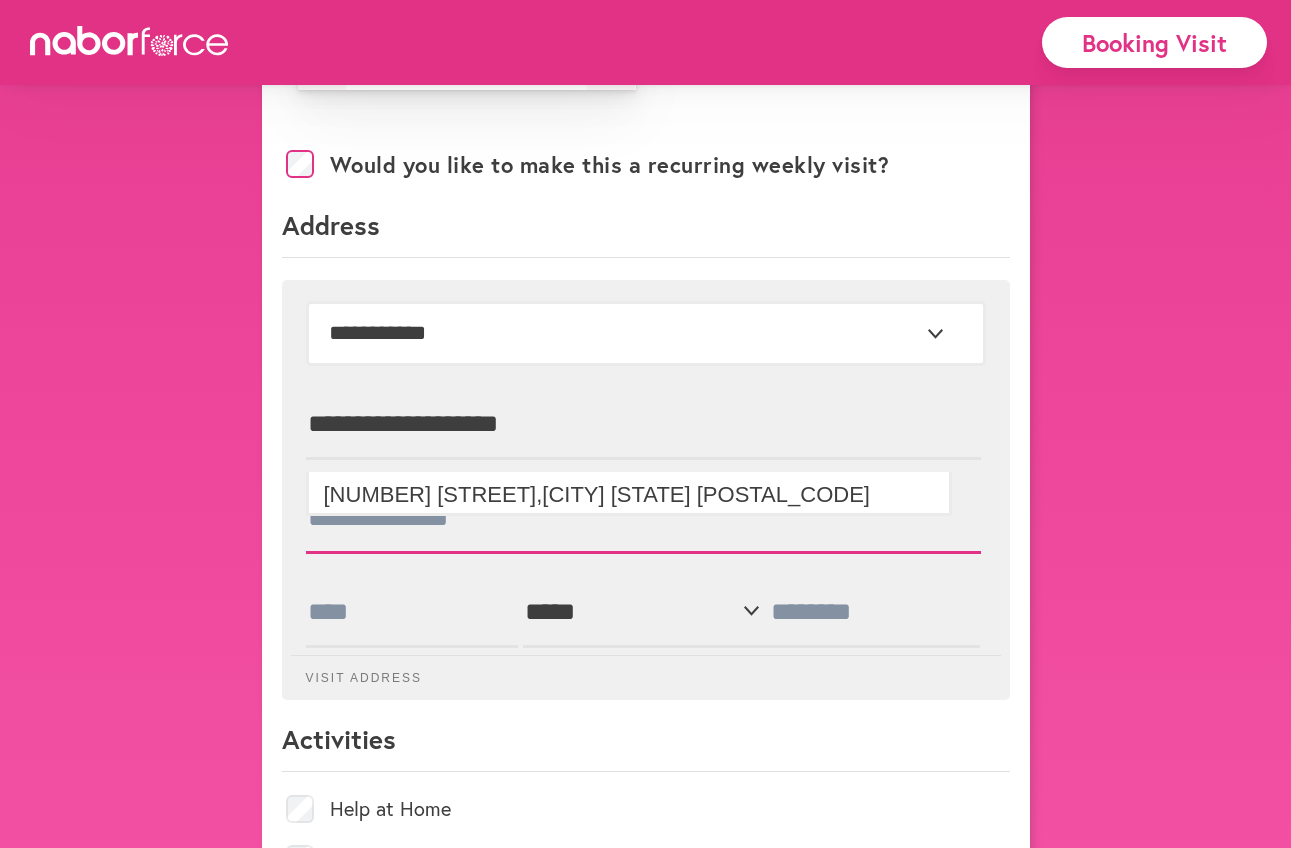click at bounding box center [643, 519] 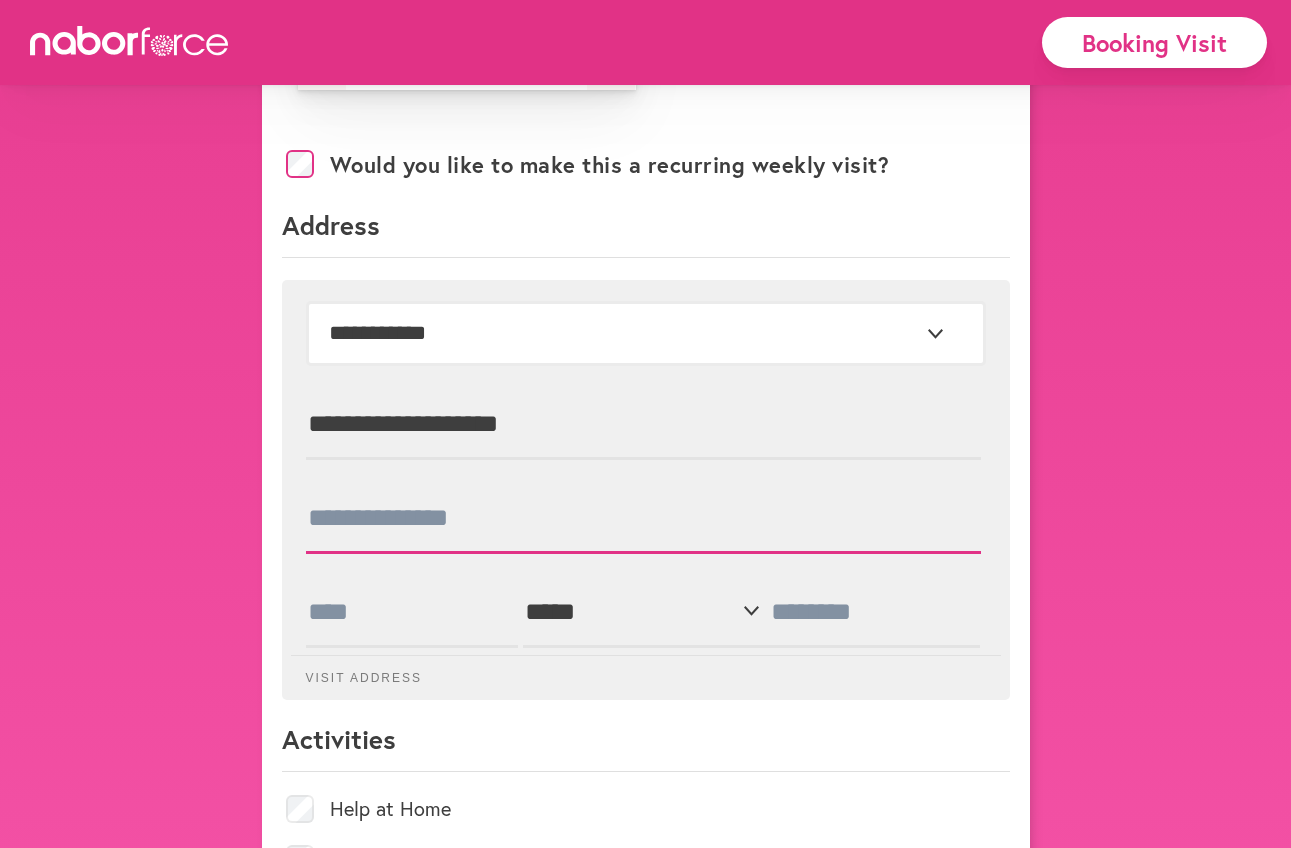 scroll, scrollTop: 485, scrollLeft: 0, axis: vertical 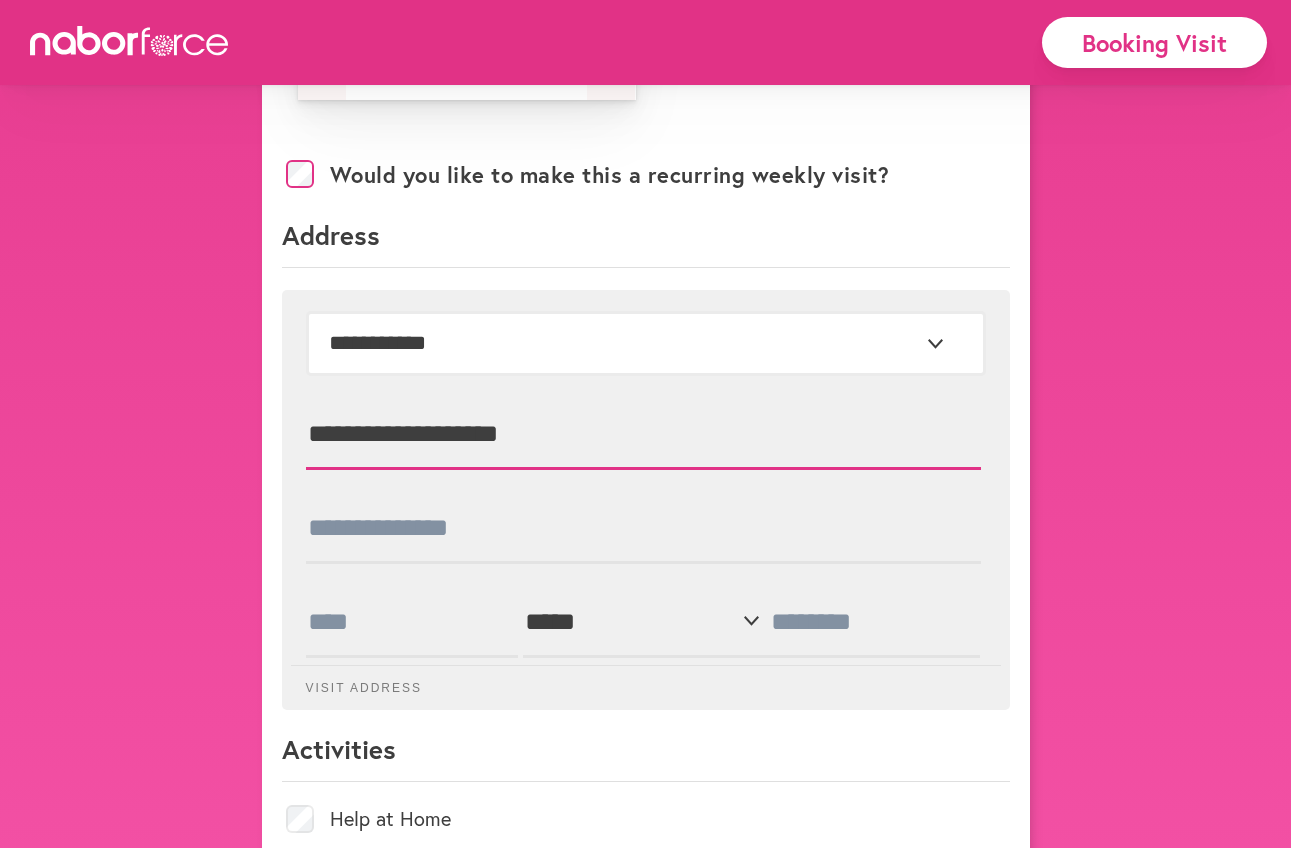 click on "**********" at bounding box center [643, 435] 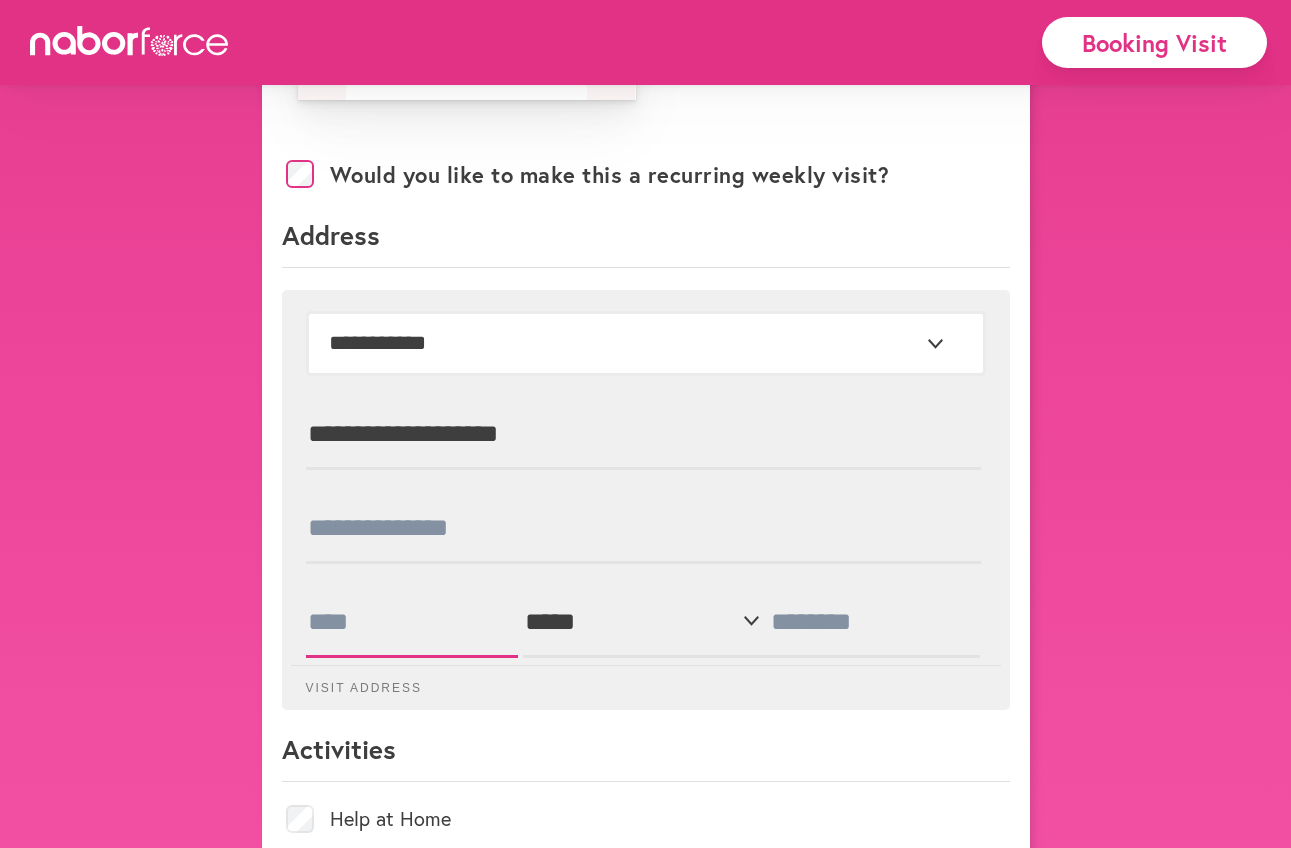 click at bounding box center [412, 623] 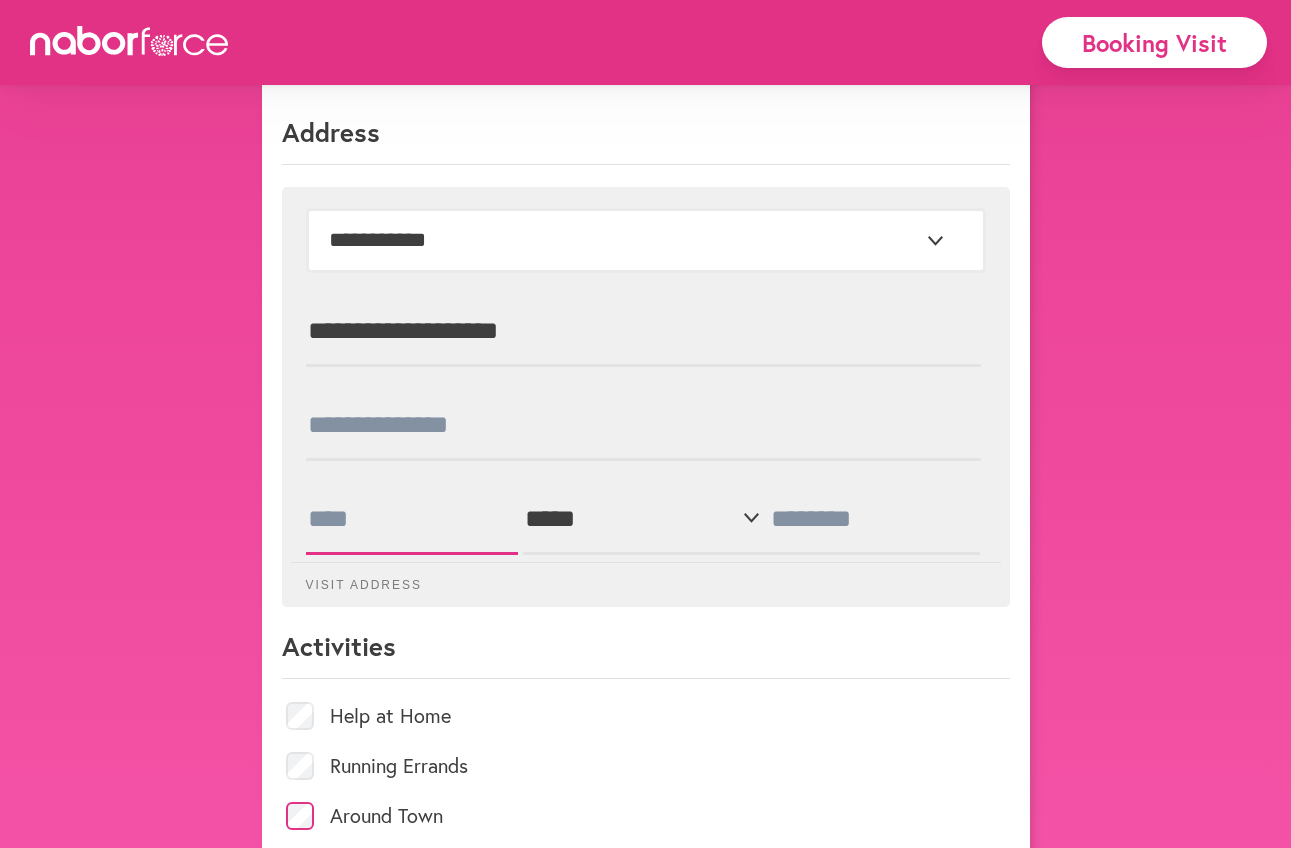 scroll, scrollTop: 590, scrollLeft: 0, axis: vertical 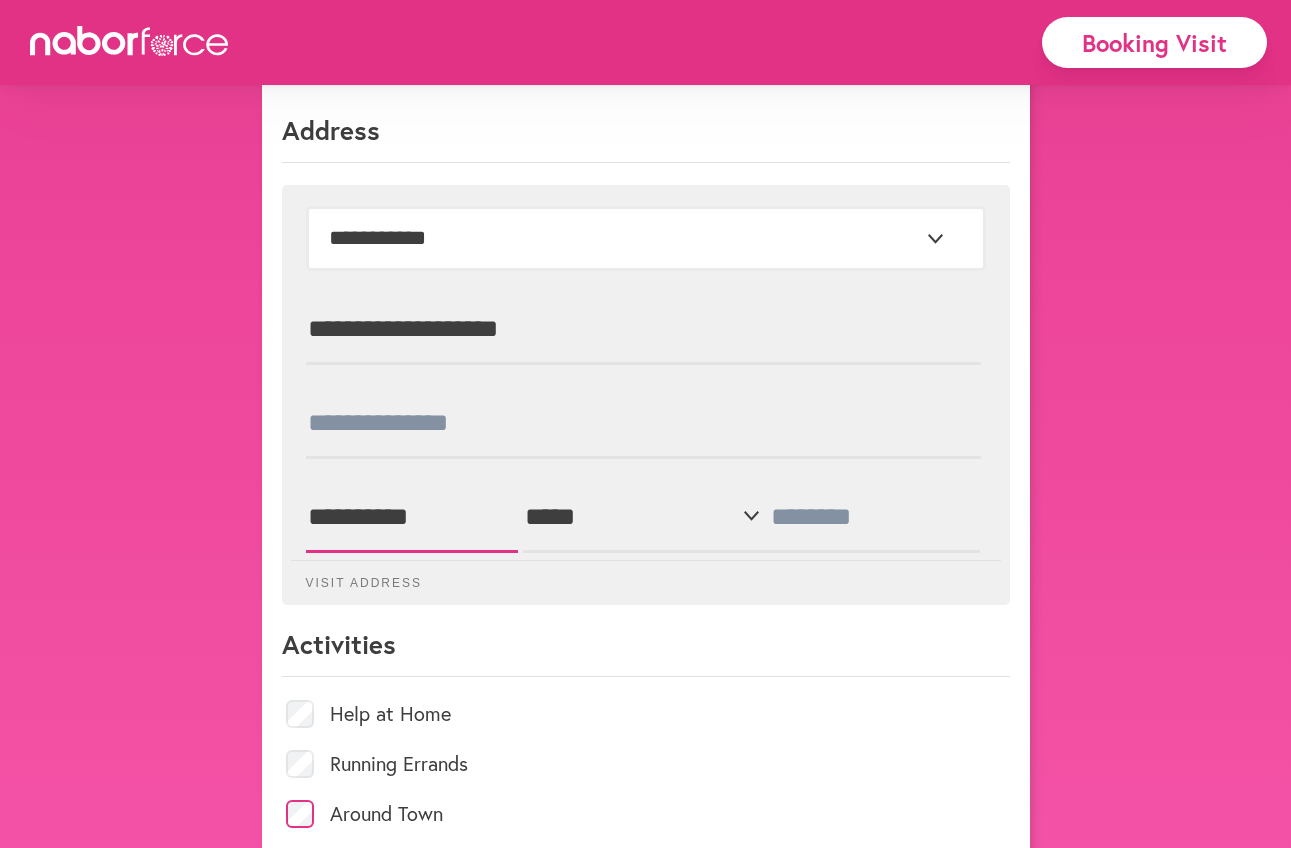 type on "**********" 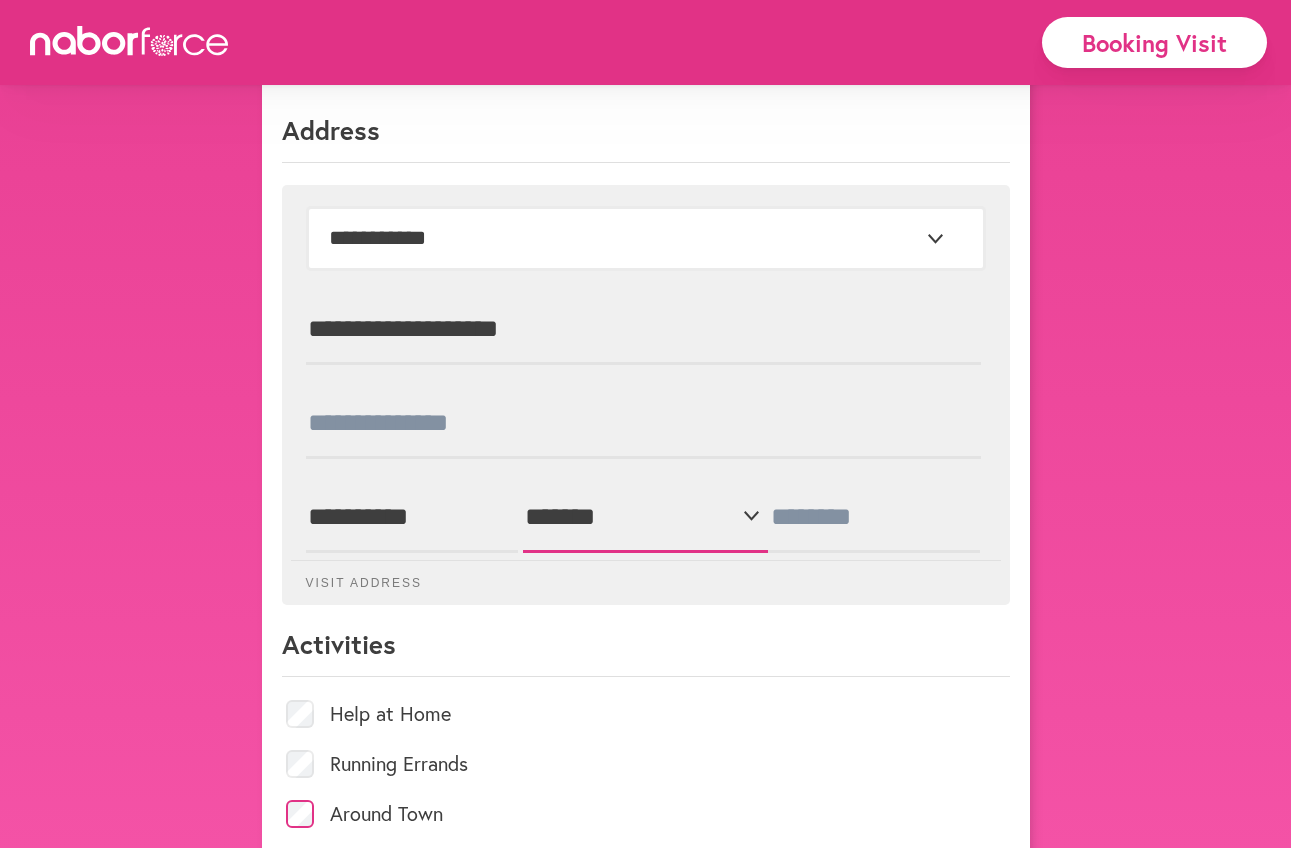 select on "**" 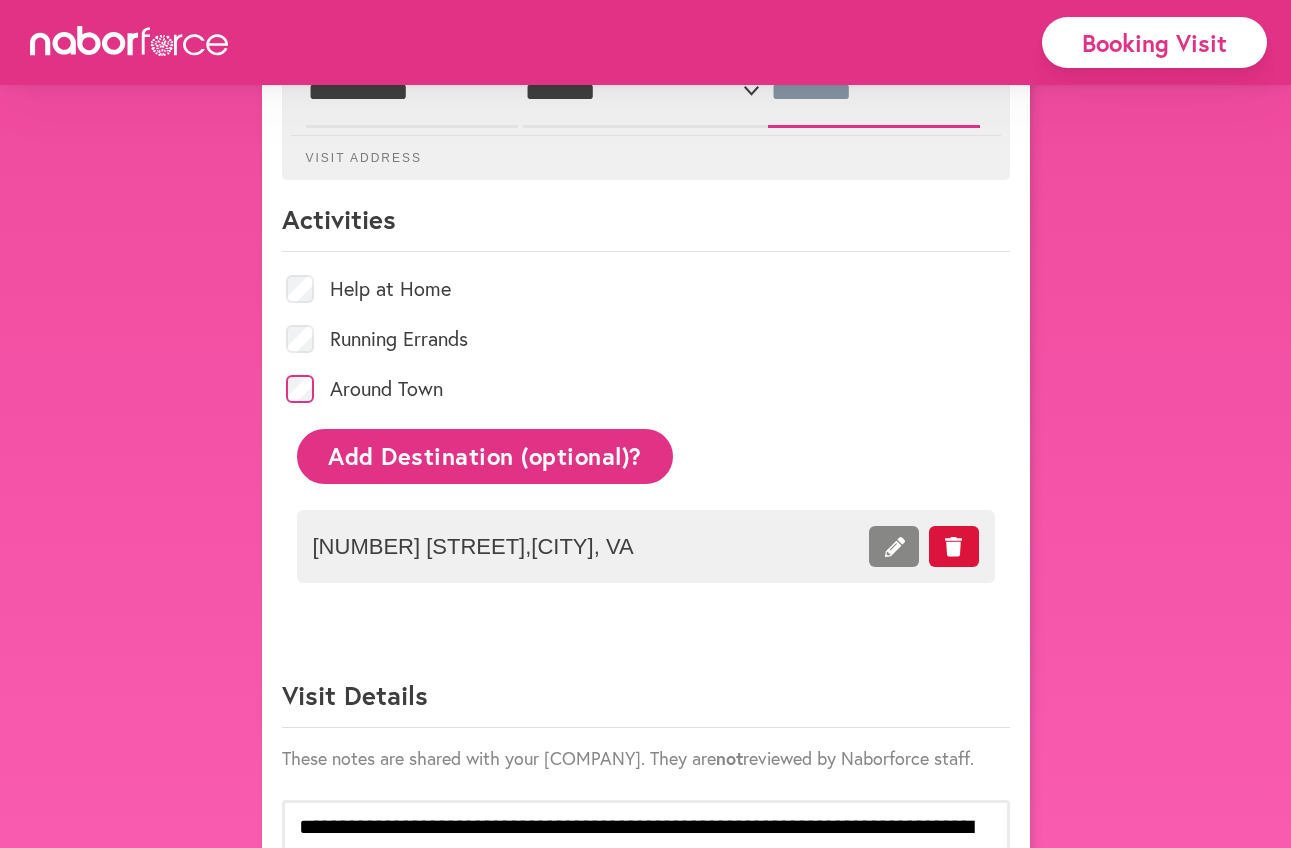 scroll, scrollTop: 999, scrollLeft: 0, axis: vertical 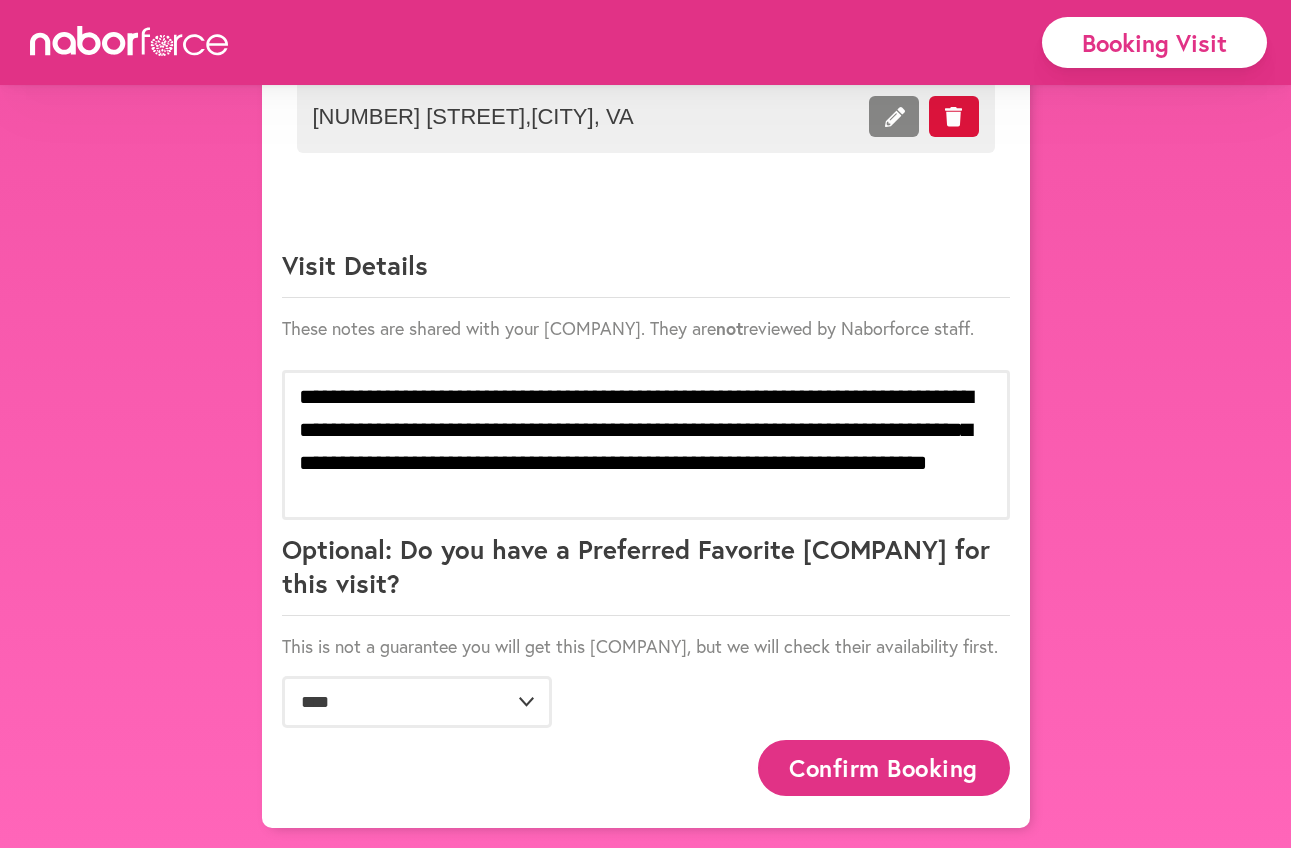 type on "*****" 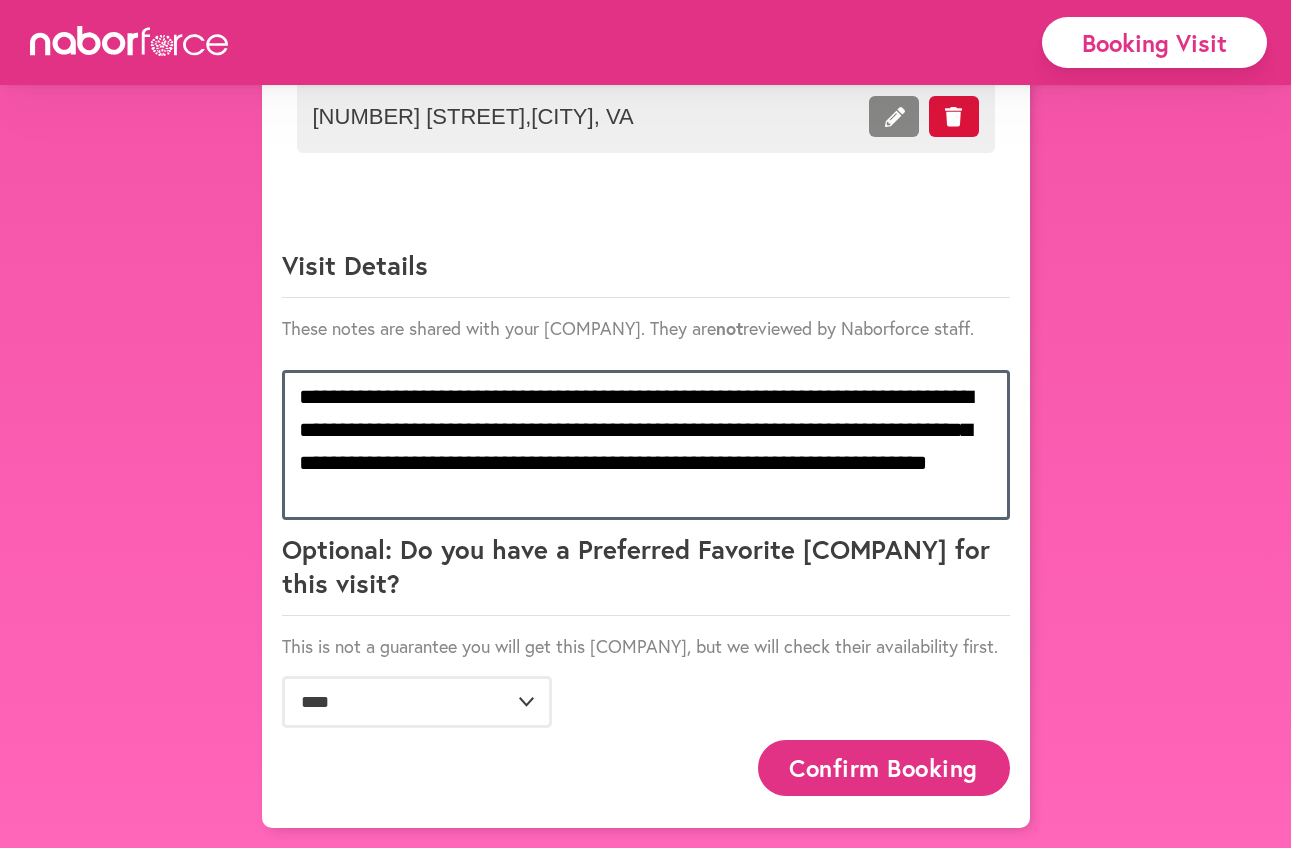 click on "**********" at bounding box center (646, 445) 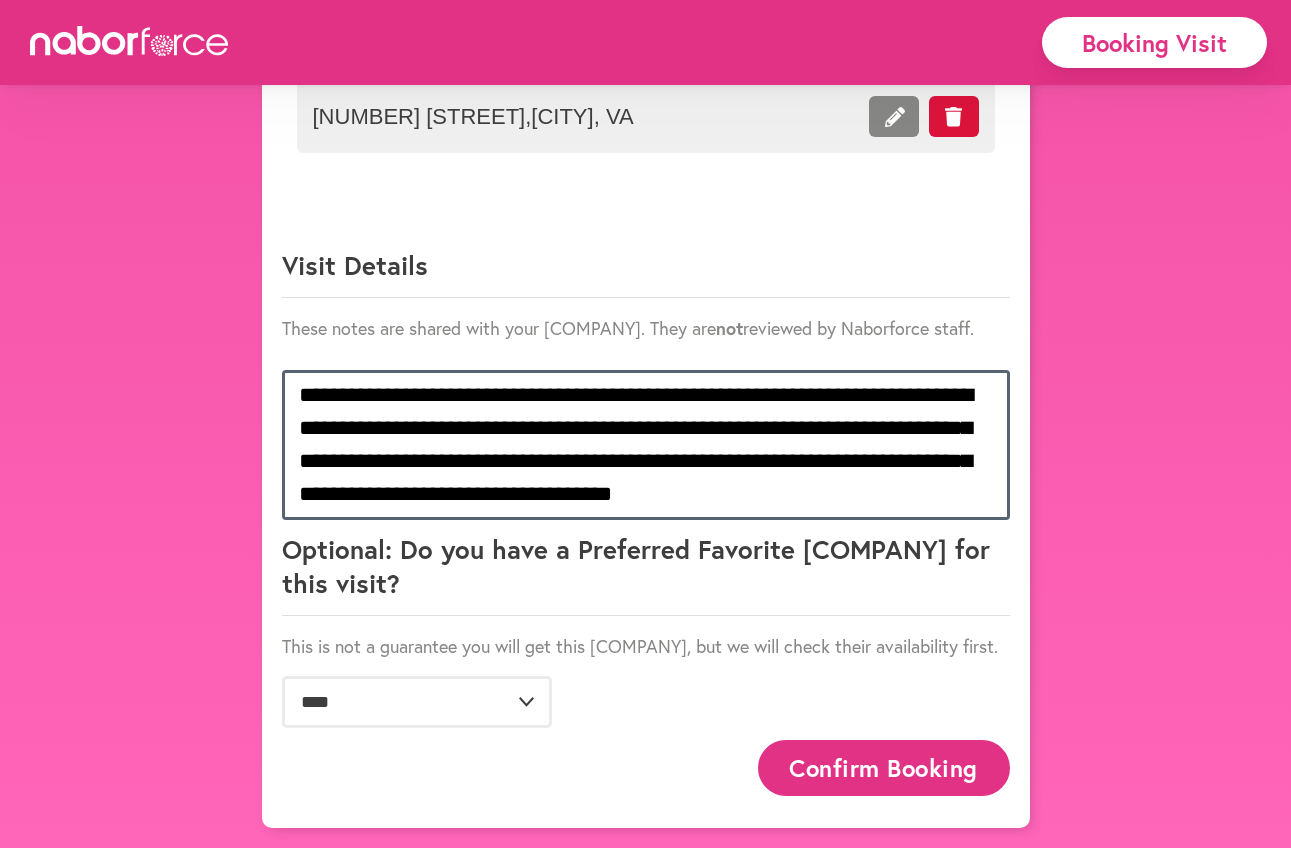 scroll, scrollTop: 1575, scrollLeft: 0, axis: vertical 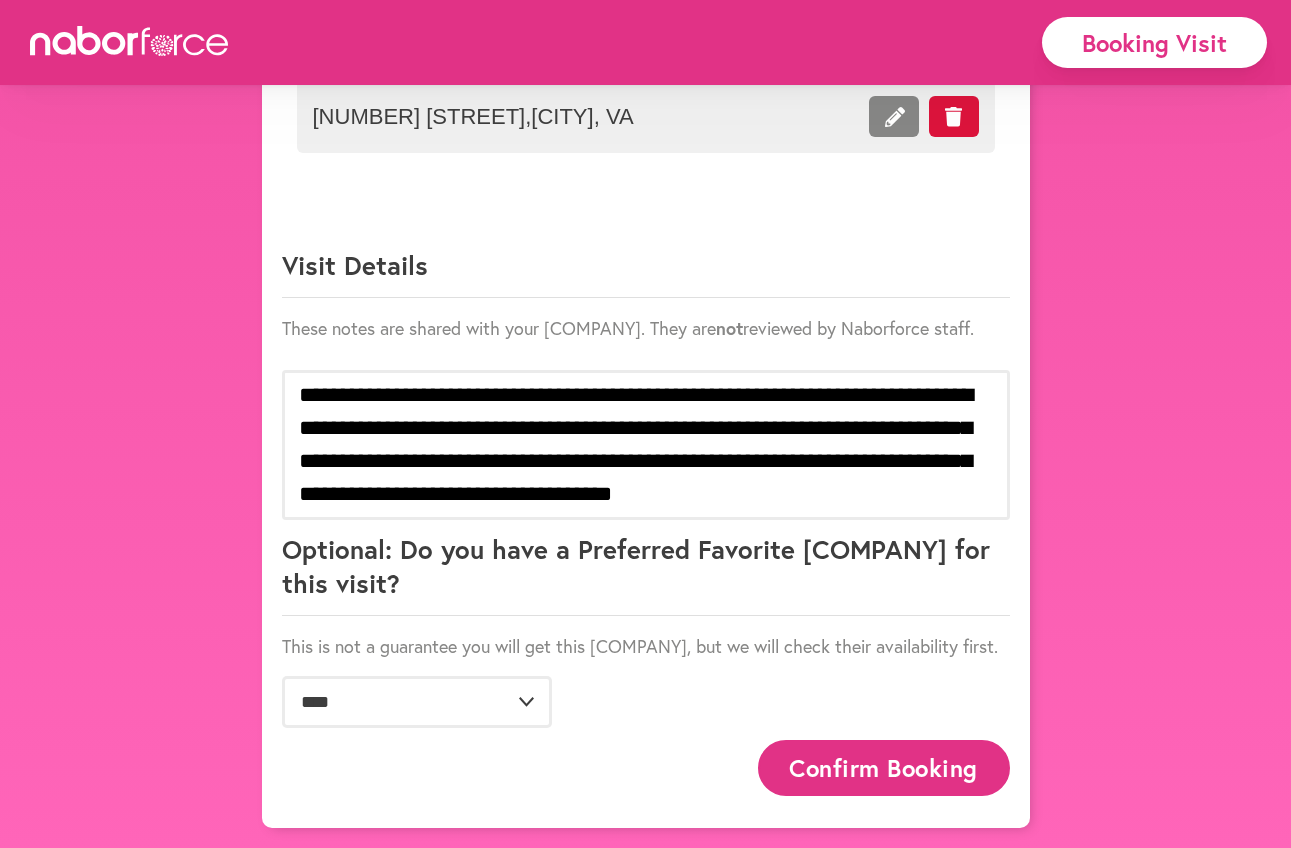 click on "Confirm Booking" at bounding box center (884, 767) 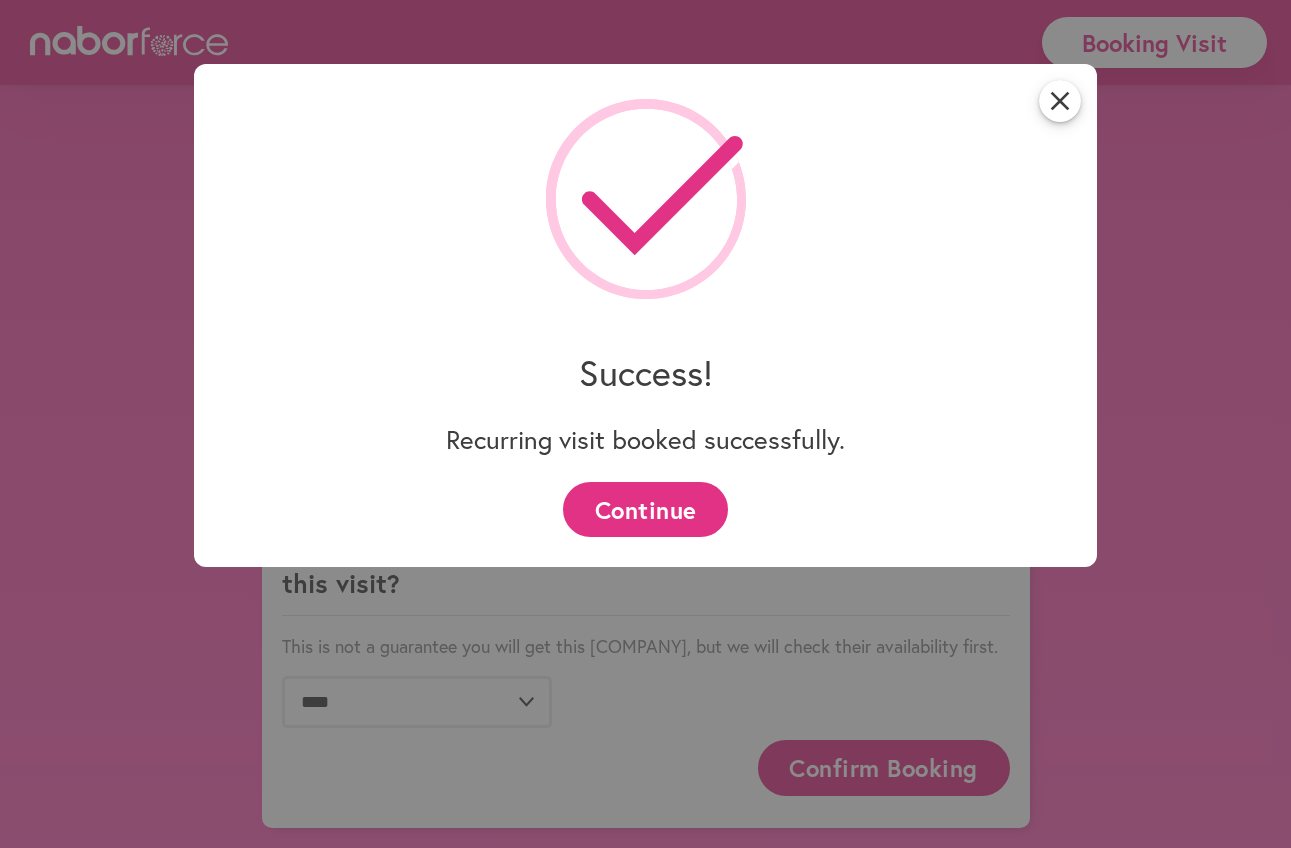 scroll, scrollTop: 1680, scrollLeft: 0, axis: vertical 